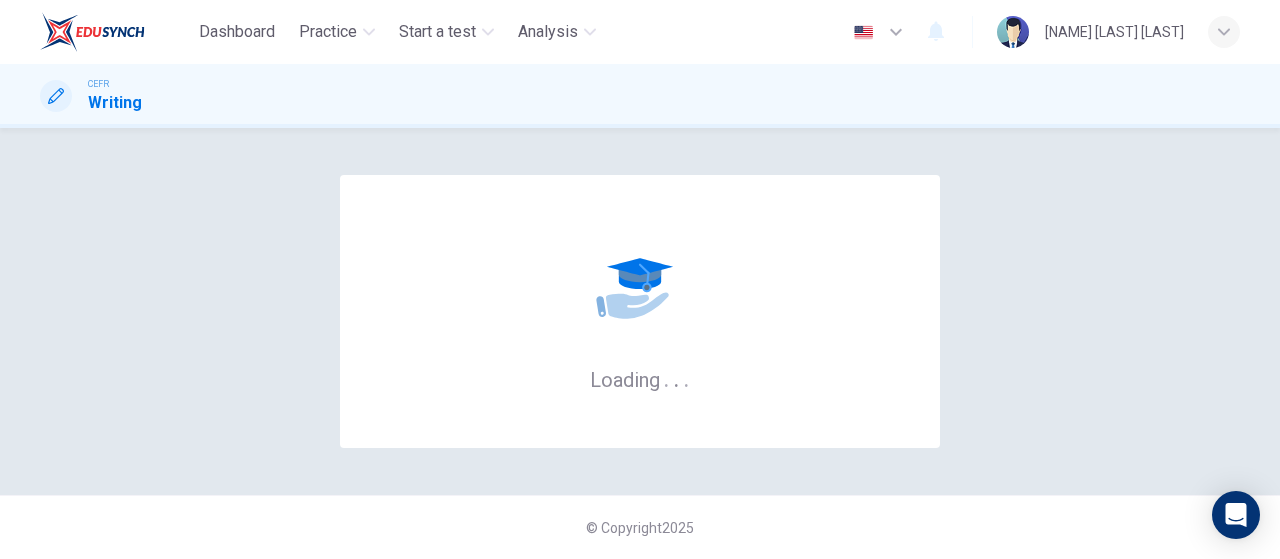 scroll, scrollTop: 0, scrollLeft: 0, axis: both 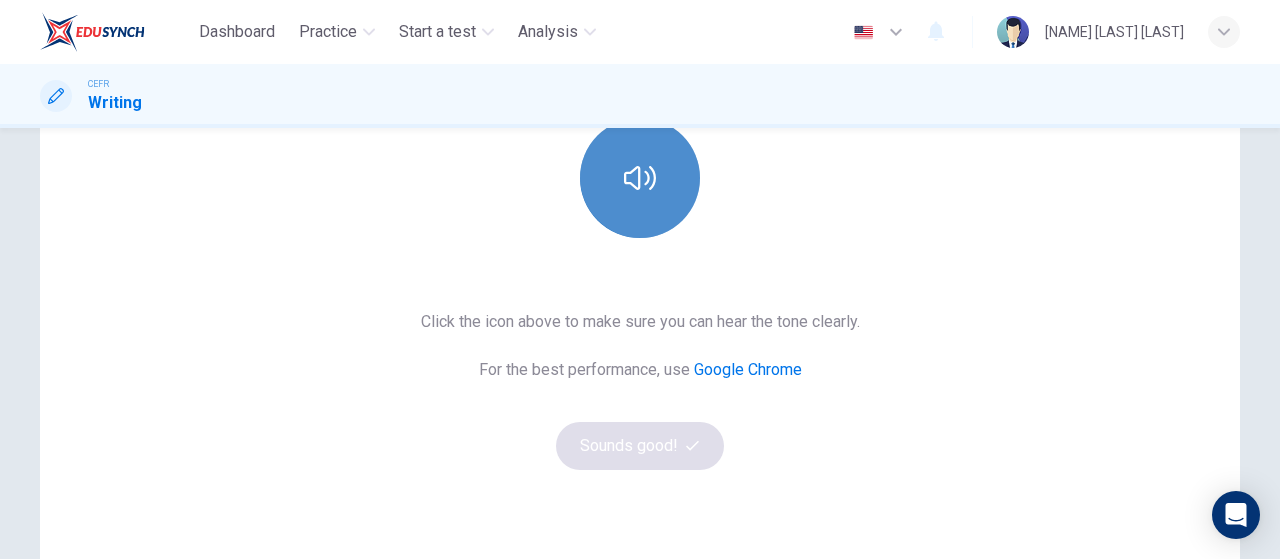 click at bounding box center (640, 178) 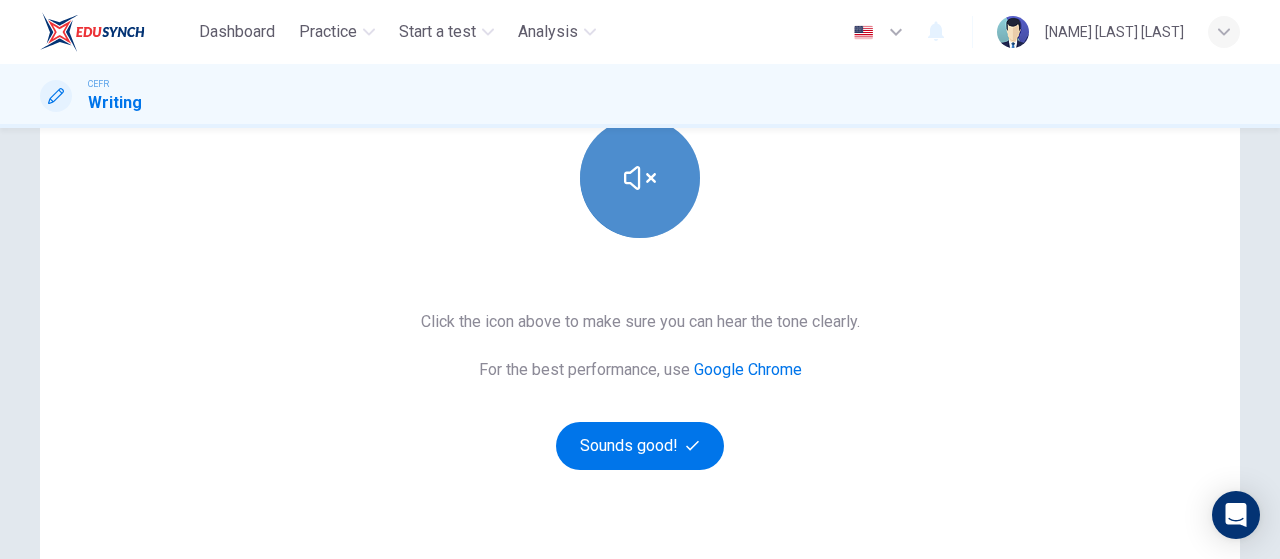 click at bounding box center [640, 178] 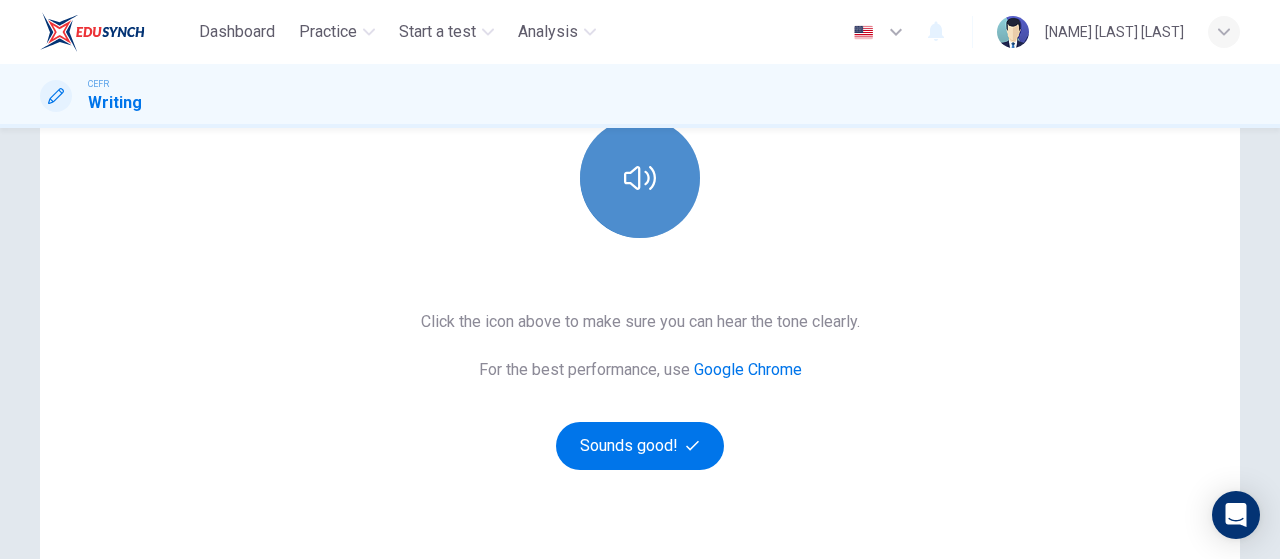 click at bounding box center (640, 178) 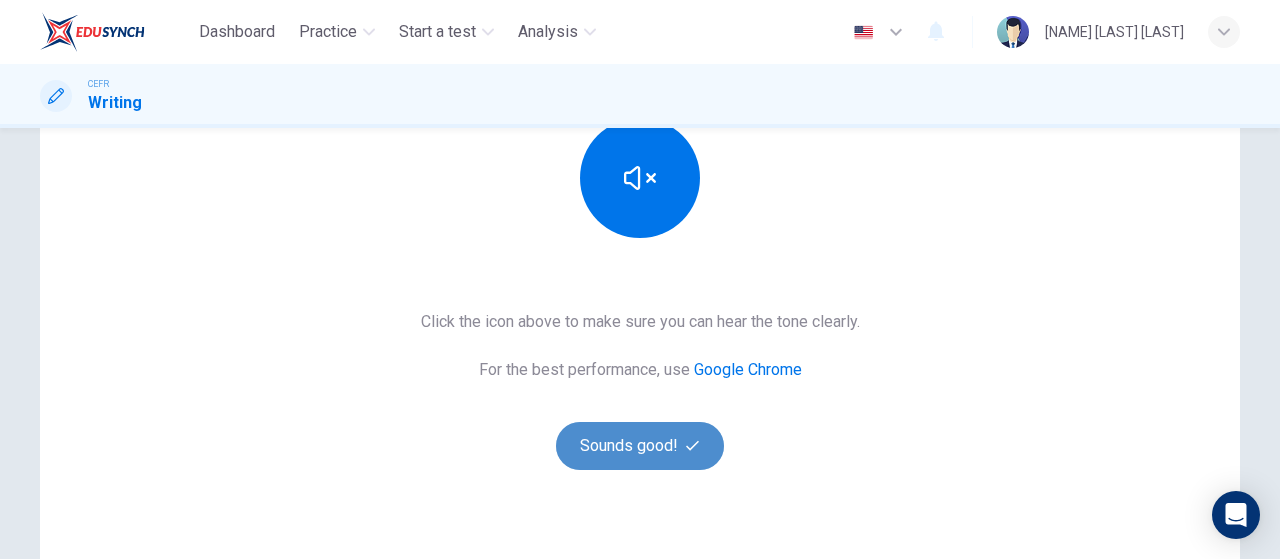 click on "Sounds good!" at bounding box center [640, 446] 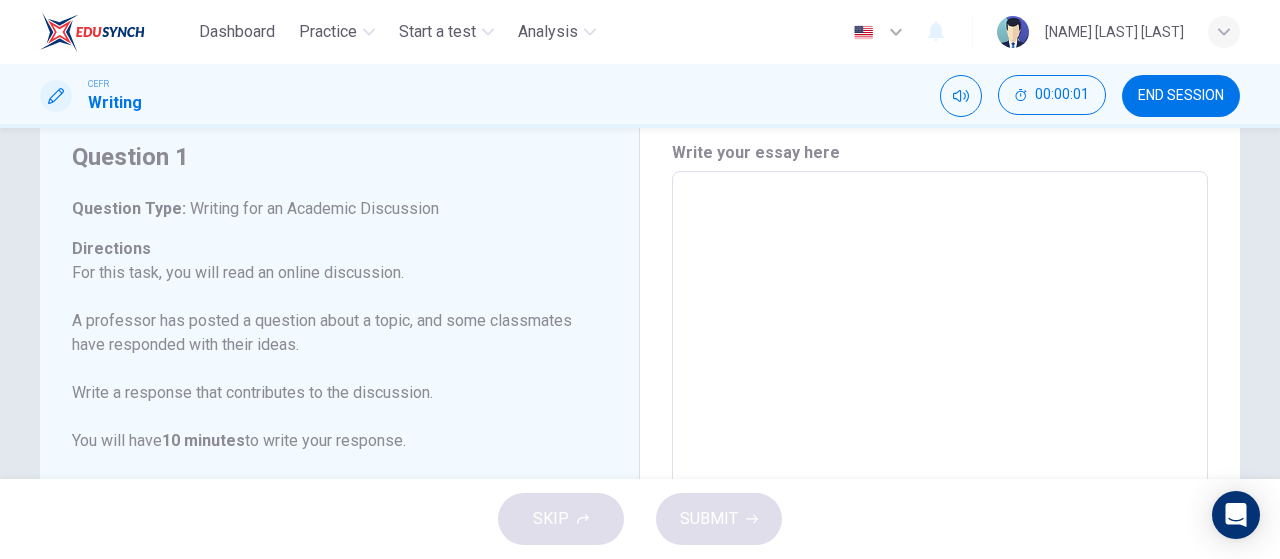 scroll, scrollTop: 58, scrollLeft: 0, axis: vertical 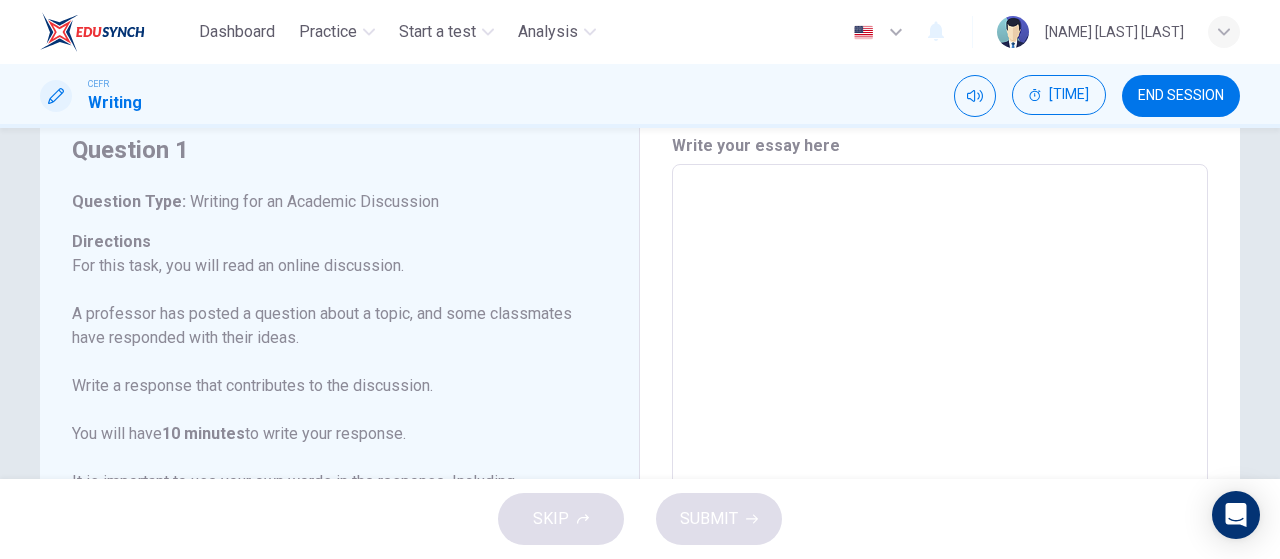 click at bounding box center [940, 498] 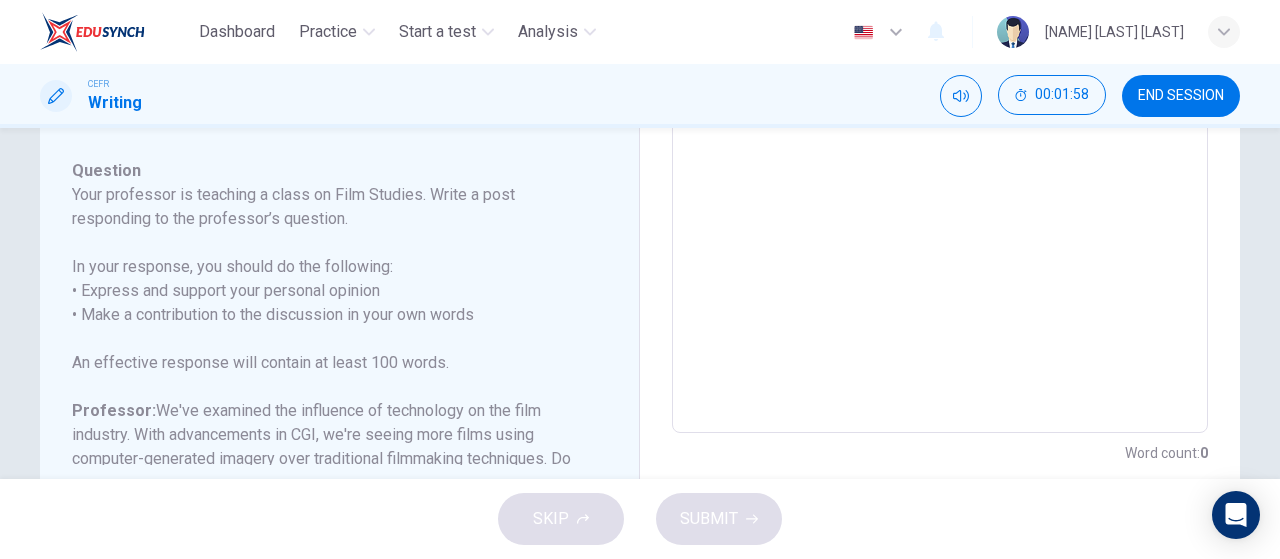 scroll, scrollTop: 538, scrollLeft: 0, axis: vertical 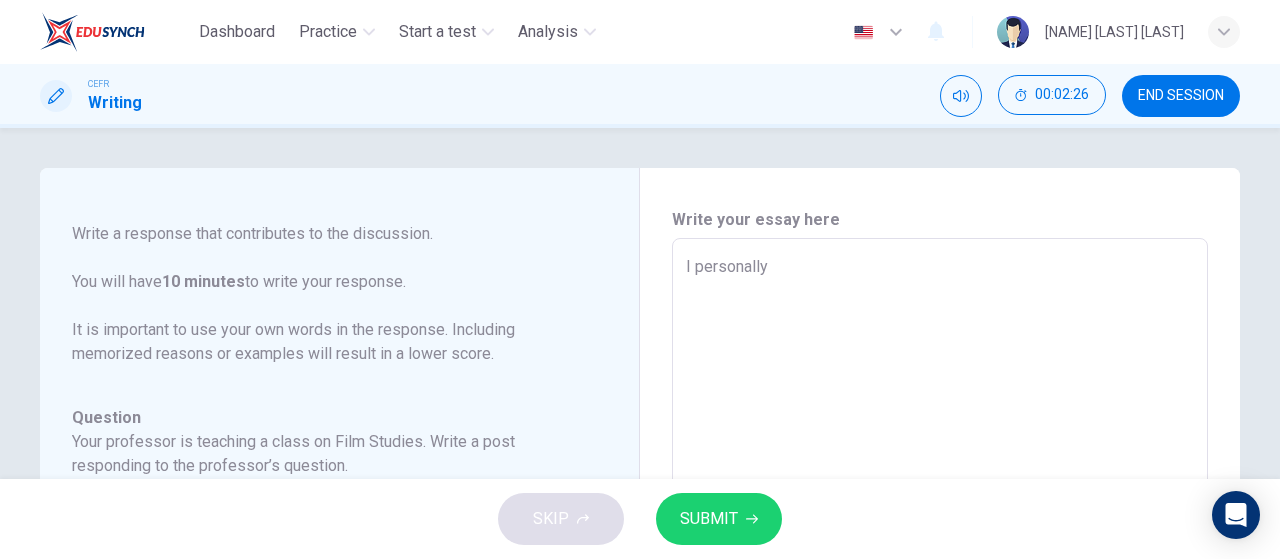 drag, startPoint x: 778, startPoint y: 264, endPoint x: 672, endPoint y: 264, distance: 106 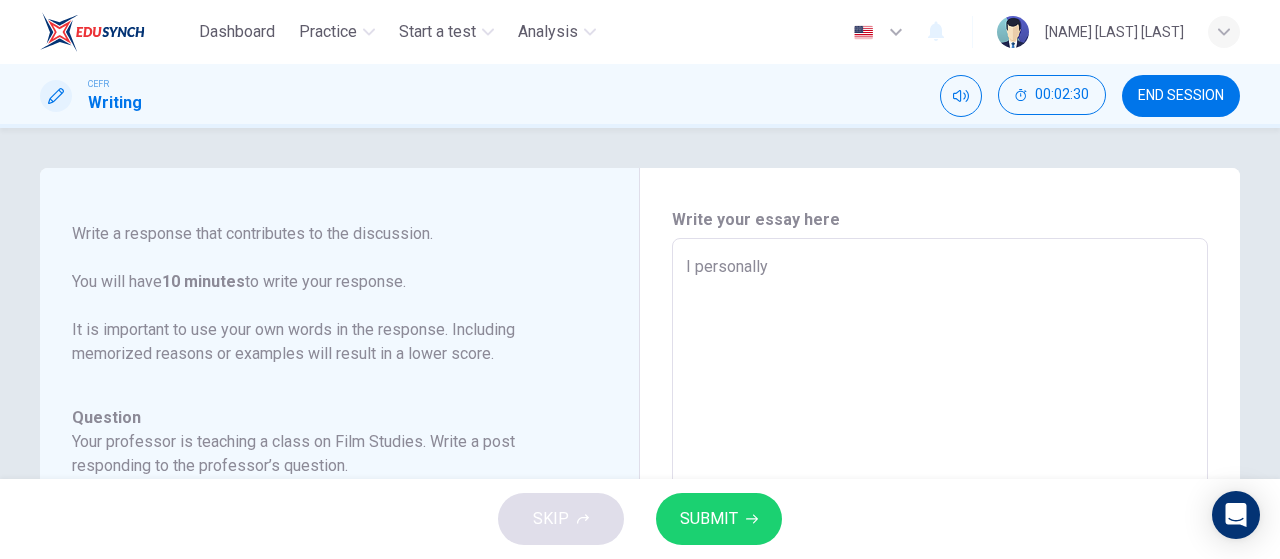 click on "I personally" at bounding box center [940, 572] 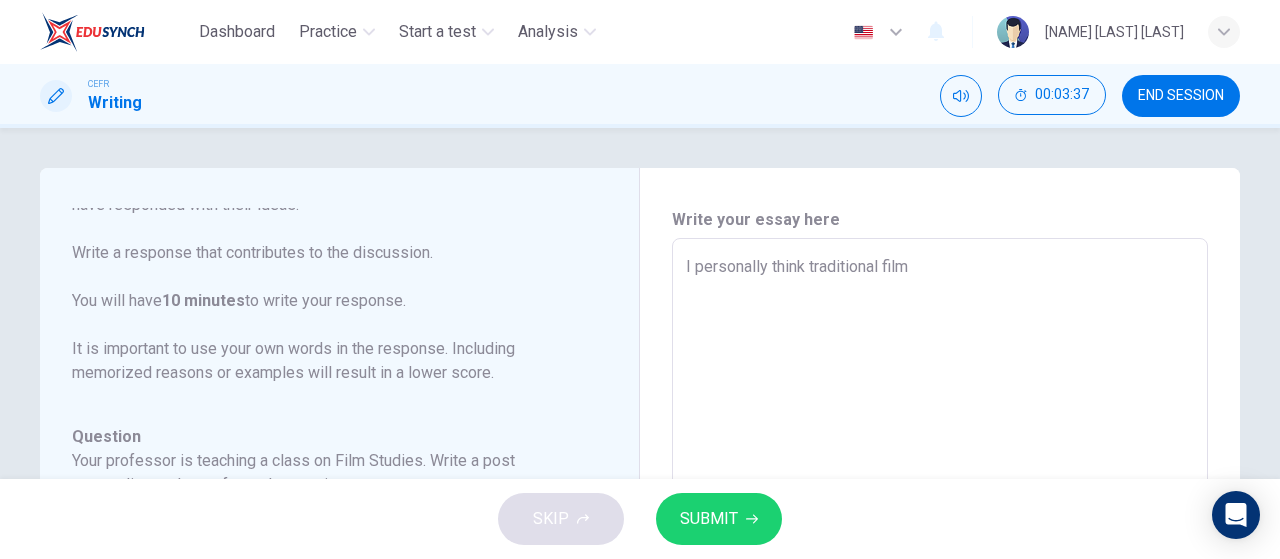 scroll, scrollTop: 246, scrollLeft: 0, axis: vertical 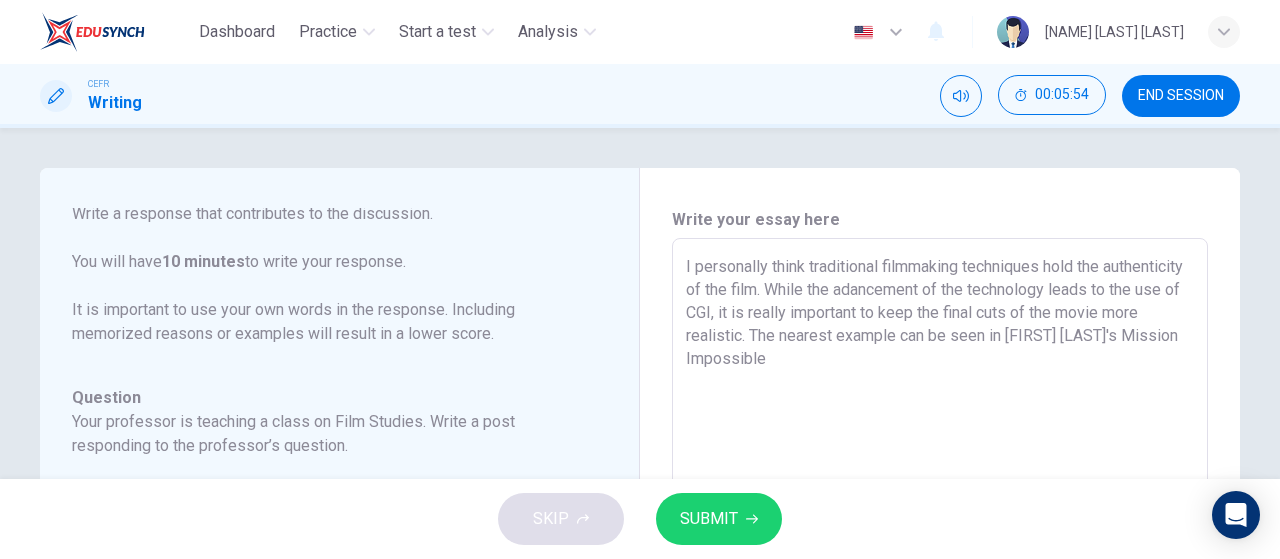 click on "I personally think traditional filmmaking techniques hold the authenticity of the film. While the adancement of the technology leads to the use of CGI, it is really important to keep the final cuts of the movie more realistic. The nearest example can be seen in [FIRST] [LAST]'s Mission Impossible" at bounding box center [940, 572] 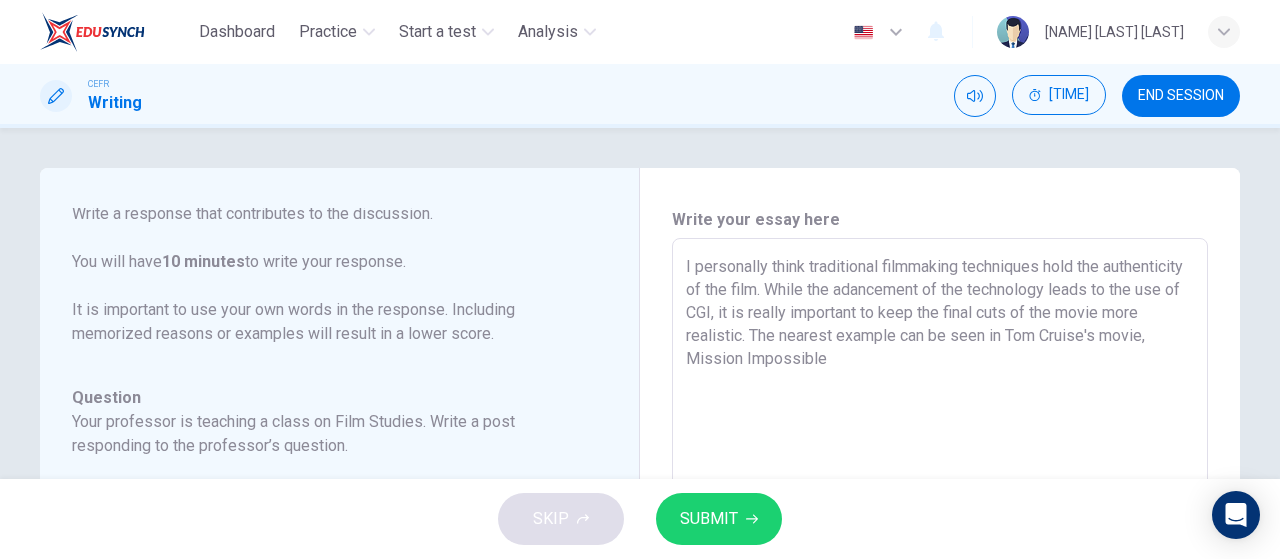 click on "I personally think traditional filmmaking techniques hold the authenticity of the film. While the adancement of the technology leads to the use of CGI, it is really important to keep the final cuts of the movie more realistic. The nearest example can be seen in Tom Cruise's movie, Mission Impossible" at bounding box center [940, 572] 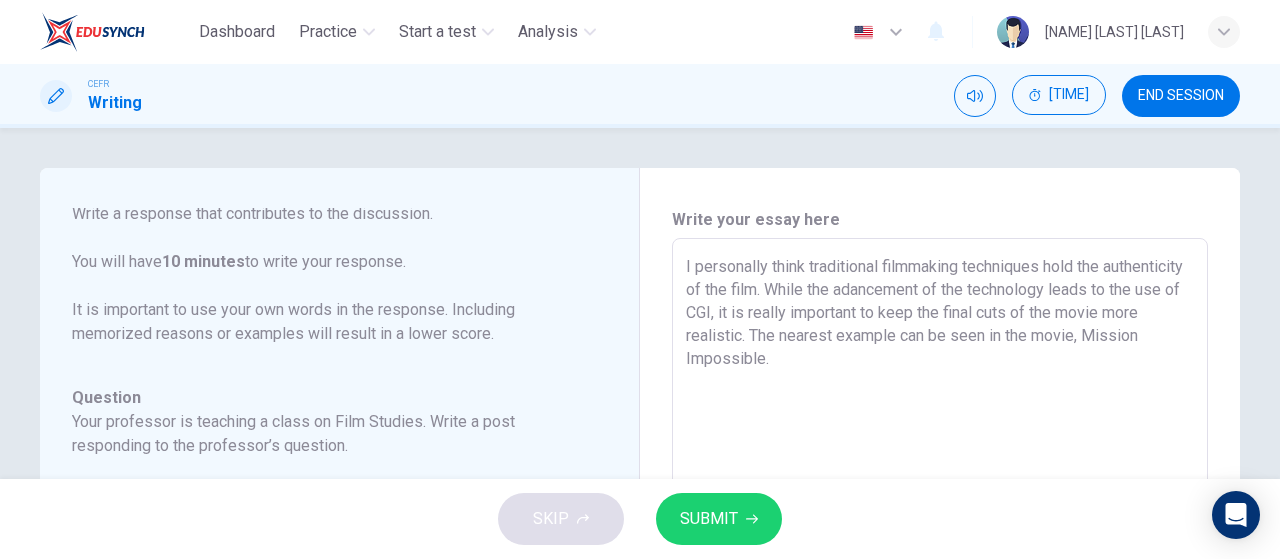 click on "I personally think traditional filmmaking techniques hold the authenticity of the film. While the adancement of the technology leads to the use of CGI, it is really important to keep the final cuts of the movie more realistic. The nearest example can be seen in the movie, Mission Impossible." at bounding box center (940, 572) 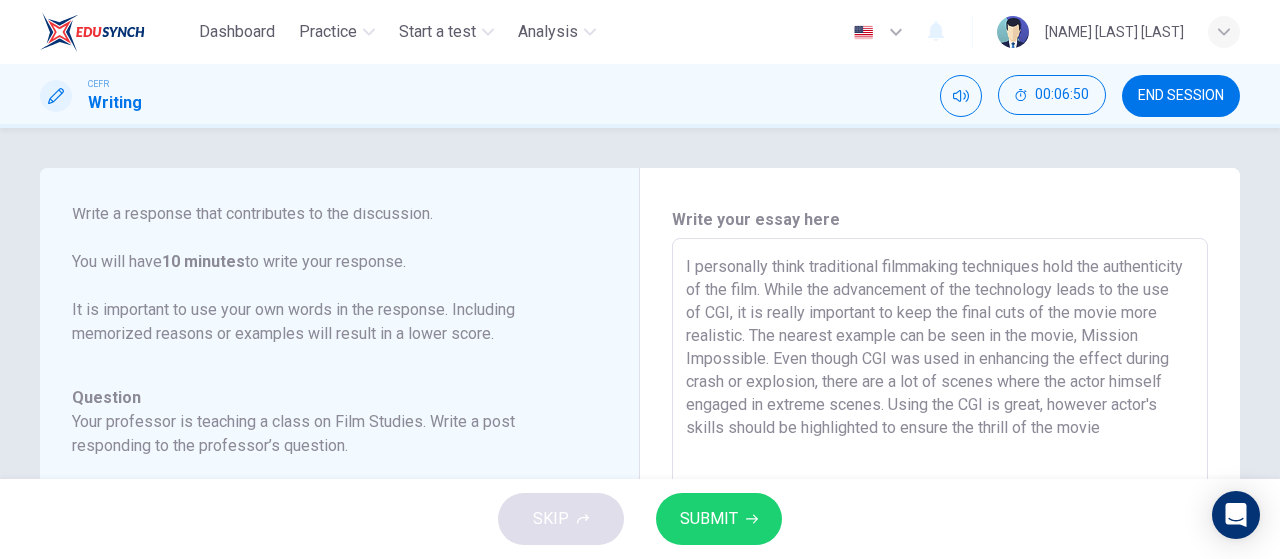 click on "I personally think traditional filmmaking techniques hold the authenticity of the film. While the advancement of the technology leads to the use of CGI, it is really important to keep the final cuts of the movie more realistic. The nearest example can be seen in the movie, Mission Impossible. Even though CGI was used in enhancing the effect during crash or explosion, there are a lot of scenes where the actor himself engaged in extreme scenes. Using the CGI is great, however actor's skills should be highlighted to ensure the thrill of the movie" at bounding box center [940, 572] 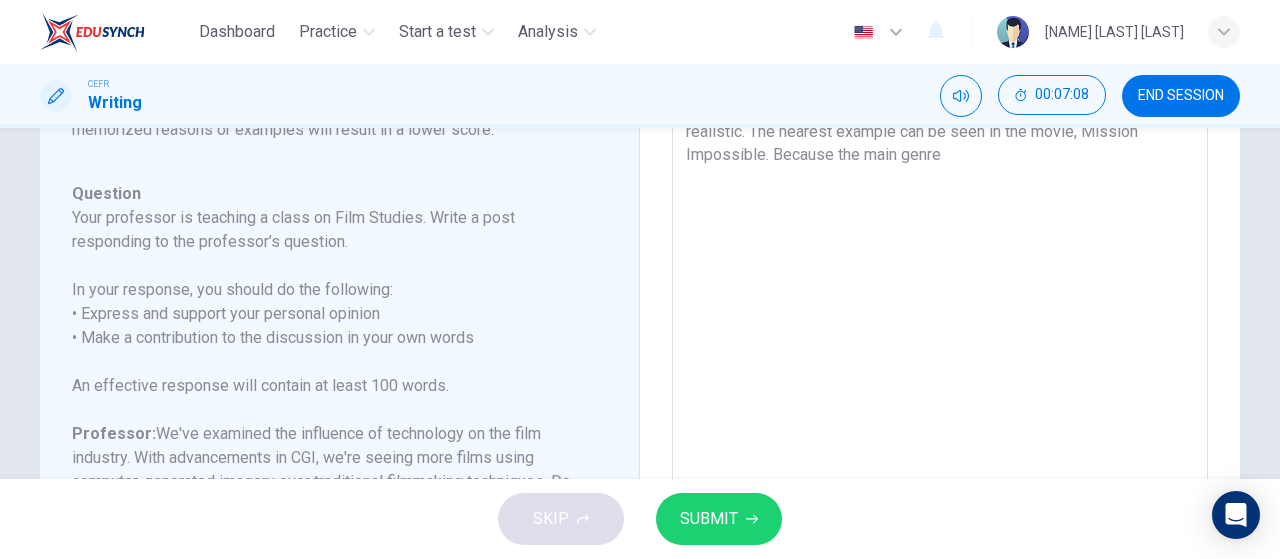 scroll, scrollTop: 0, scrollLeft: 0, axis: both 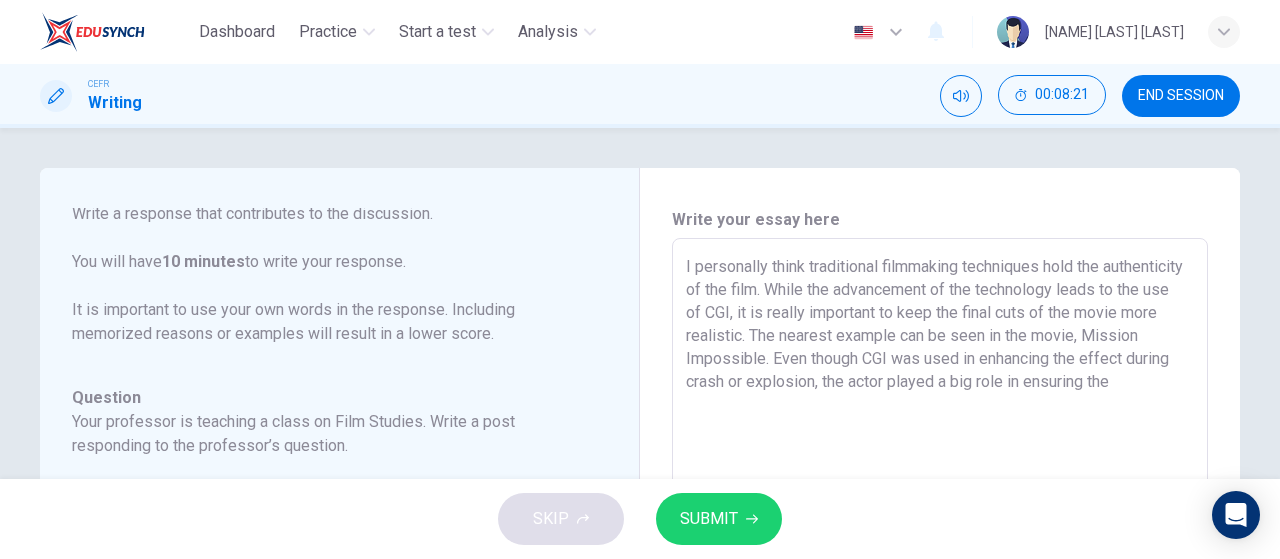 drag, startPoint x: 940, startPoint y: 383, endPoint x: 1002, endPoint y: 409, distance: 67.23094 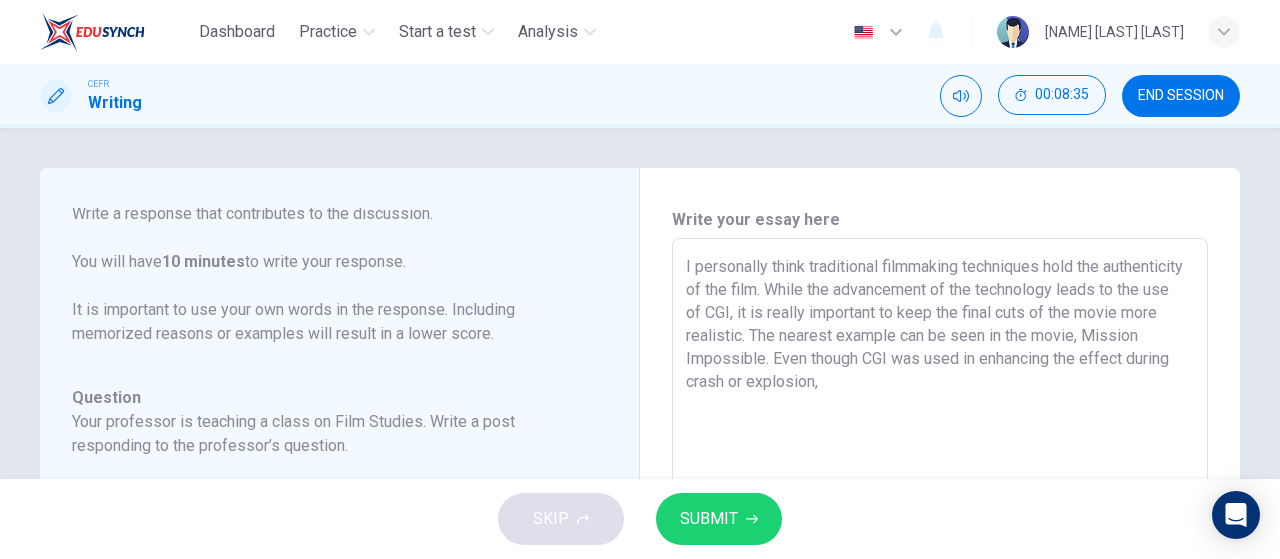 drag, startPoint x: 868, startPoint y: 360, endPoint x: 723, endPoint y: 361, distance: 145.00345 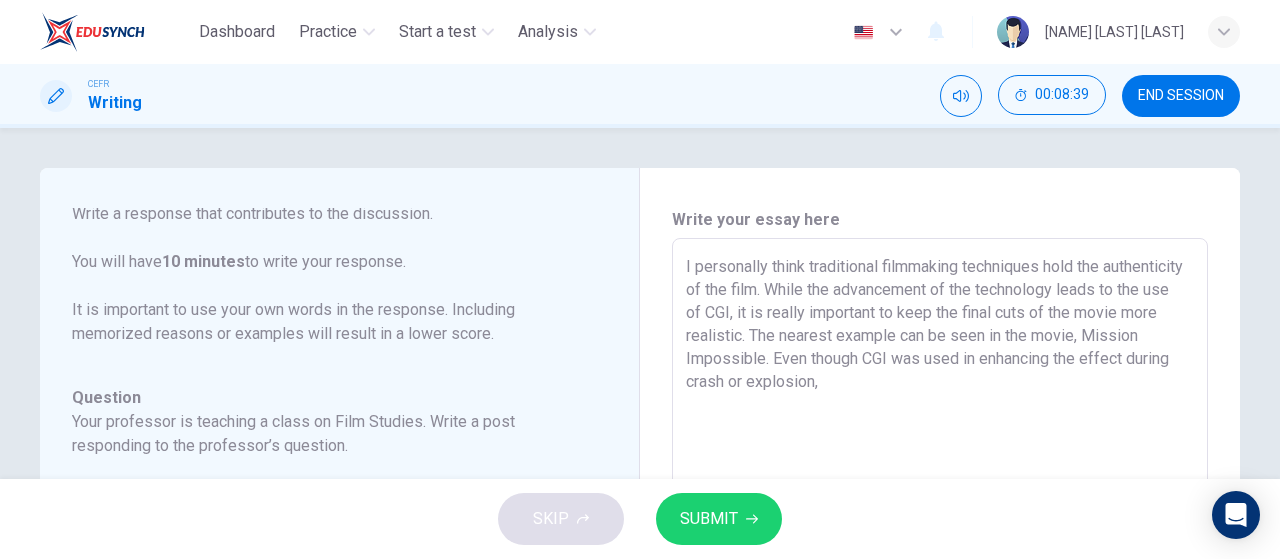 click on "I personally think traditional filmmaking techniques hold the authenticity of the film. While the advancement of the technology leads to the use of CGI, it is really important to keep the final cuts of the movie more realistic. The nearest example can be seen in the movie, Mission Impossible. Even though CGI was used in enhancing the effect during crash or explosion," at bounding box center [940, 572] 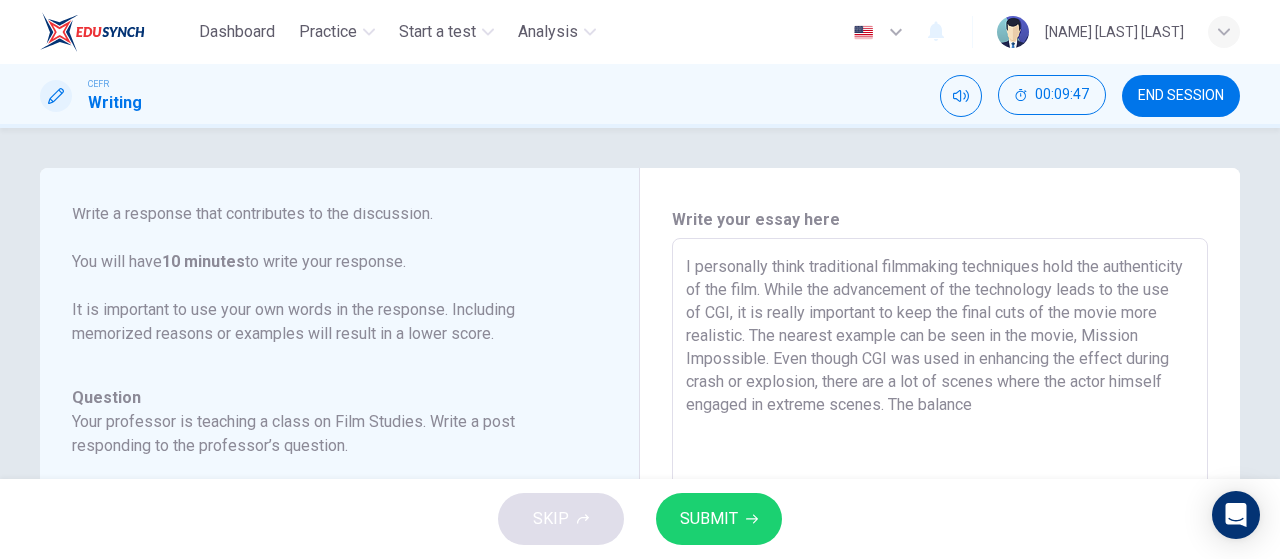drag, startPoint x: 1121, startPoint y: 415, endPoint x: 1008, endPoint y: 409, distance: 113.15918 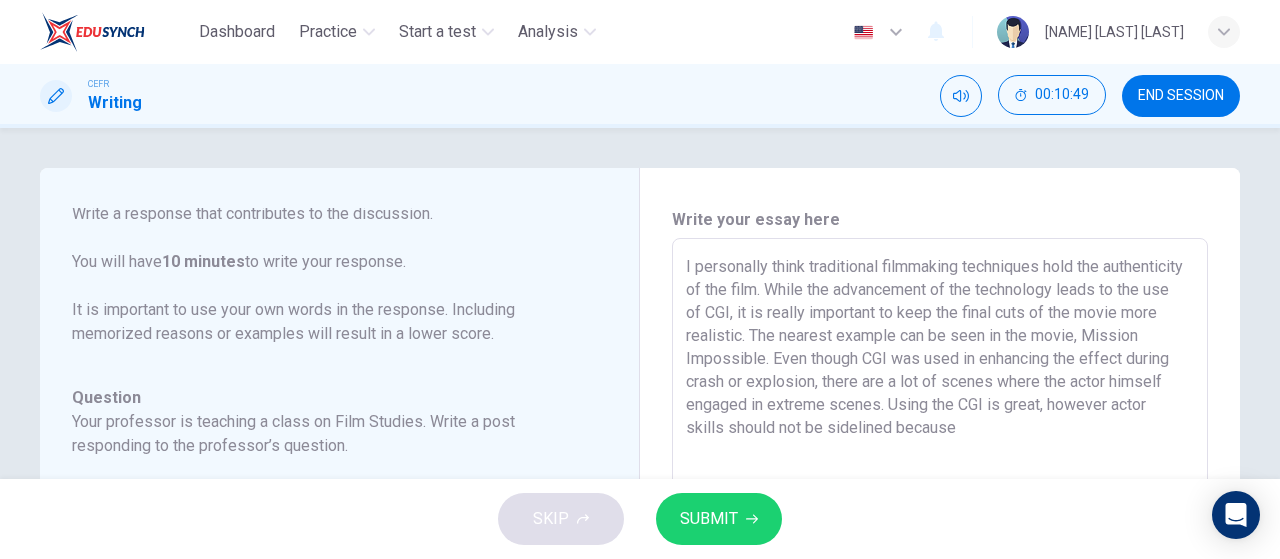 drag, startPoint x: 1071, startPoint y: 435, endPoint x: 933, endPoint y: 426, distance: 138.29317 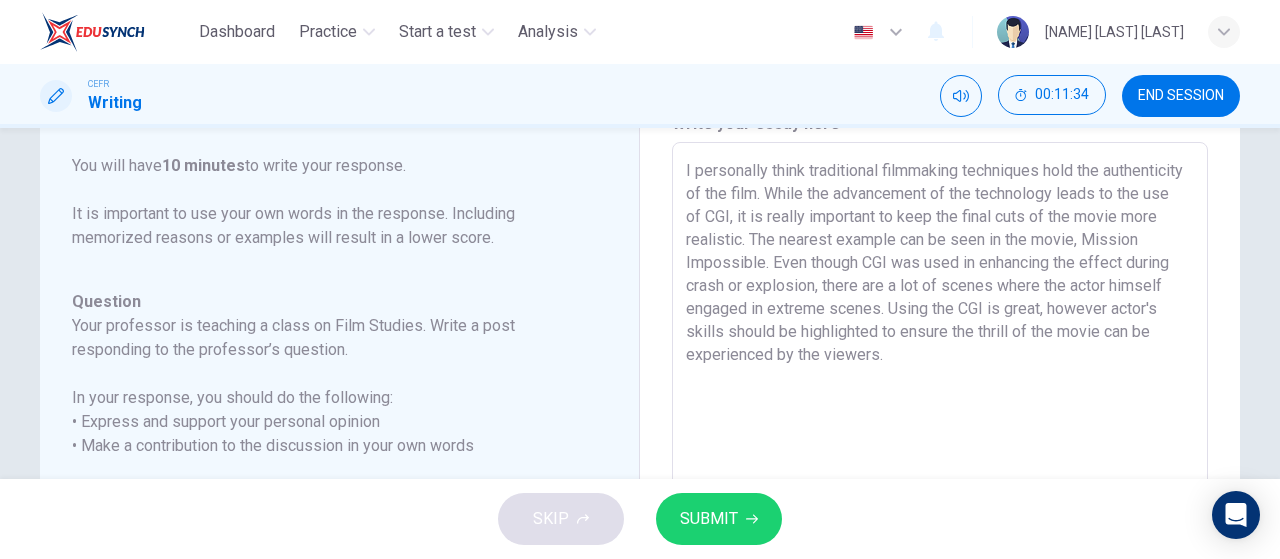 scroll, scrollTop: 96, scrollLeft: 0, axis: vertical 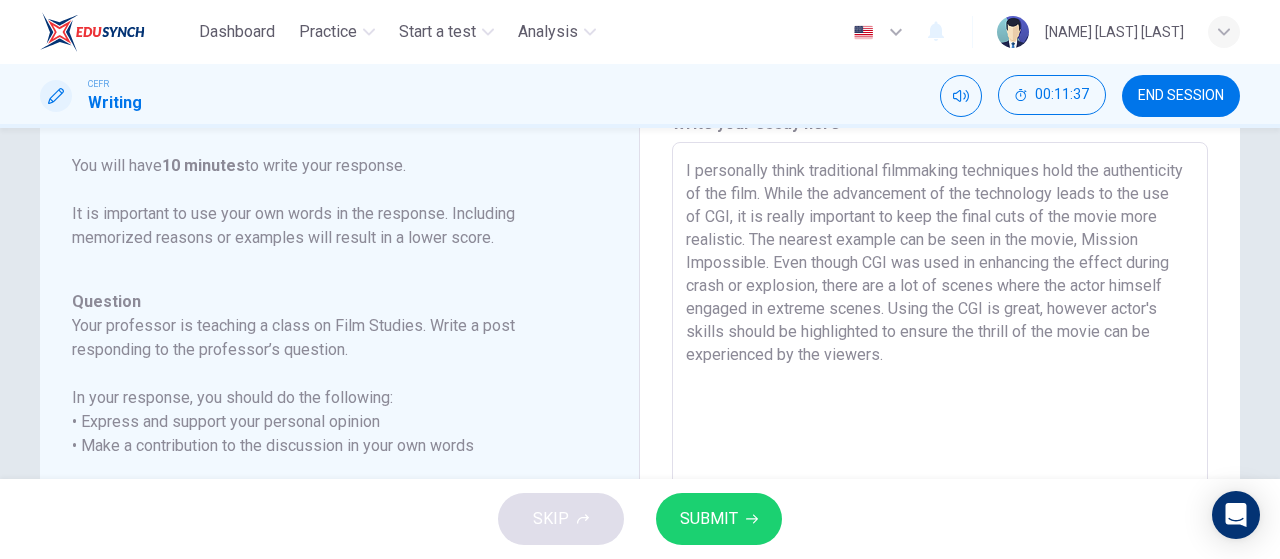 type on "I personally think traditional filmmaking techniques hold the authenticity of the film. While the advancement of the technology leads to the use of CGI, it is really important to keep the final cuts of the movie more realistic. The nearest example can be seen in the movie, Mission Impossible. Even though CGI was used in enhancing the effect during crash or explosion, there are a lot of scenes where the actor himself engaged in extreme scenes. Using the CGI is great, however actor's skills should be highlighted to ensure the thrill of the movie can be experienced by the viewers." 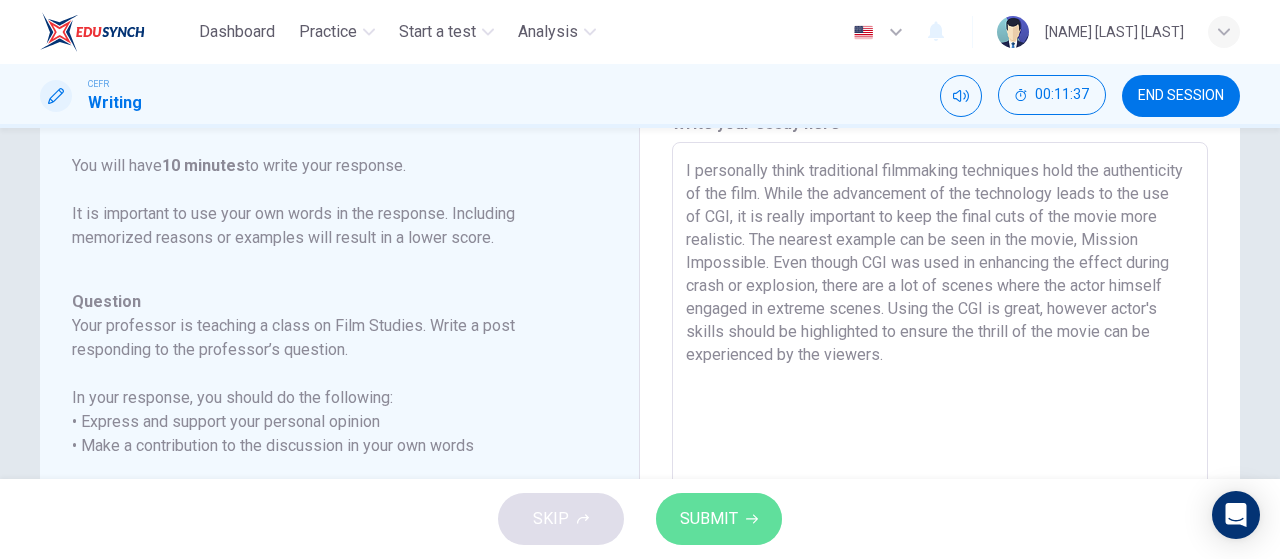 click on "SUBMIT" at bounding box center (719, 519) 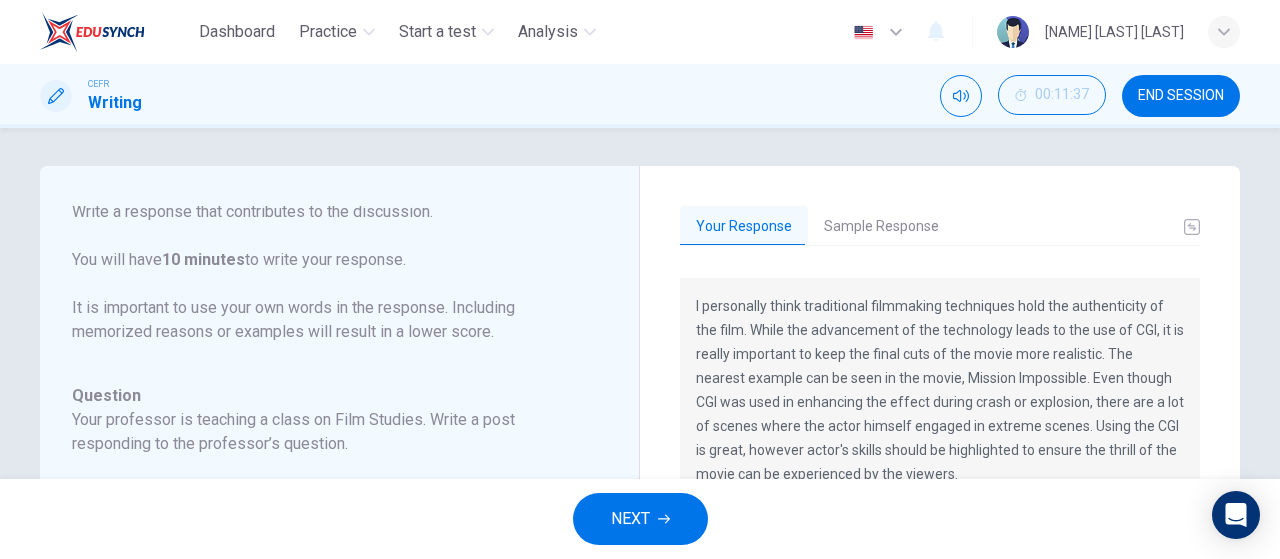 scroll, scrollTop: 2, scrollLeft: 0, axis: vertical 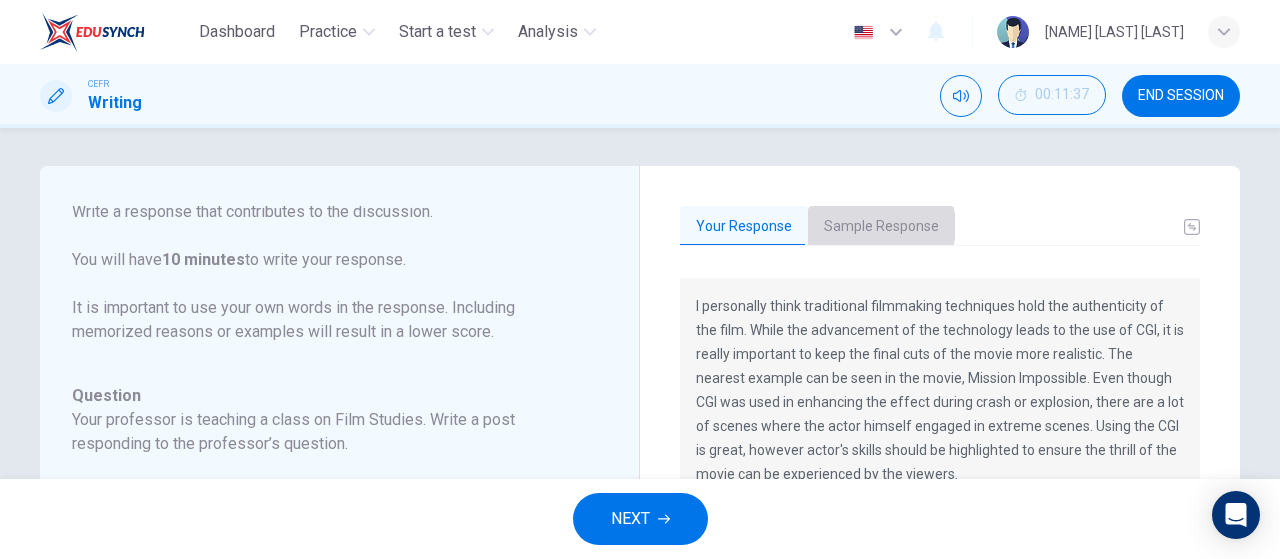 click on "Sample Response" at bounding box center (881, 227) 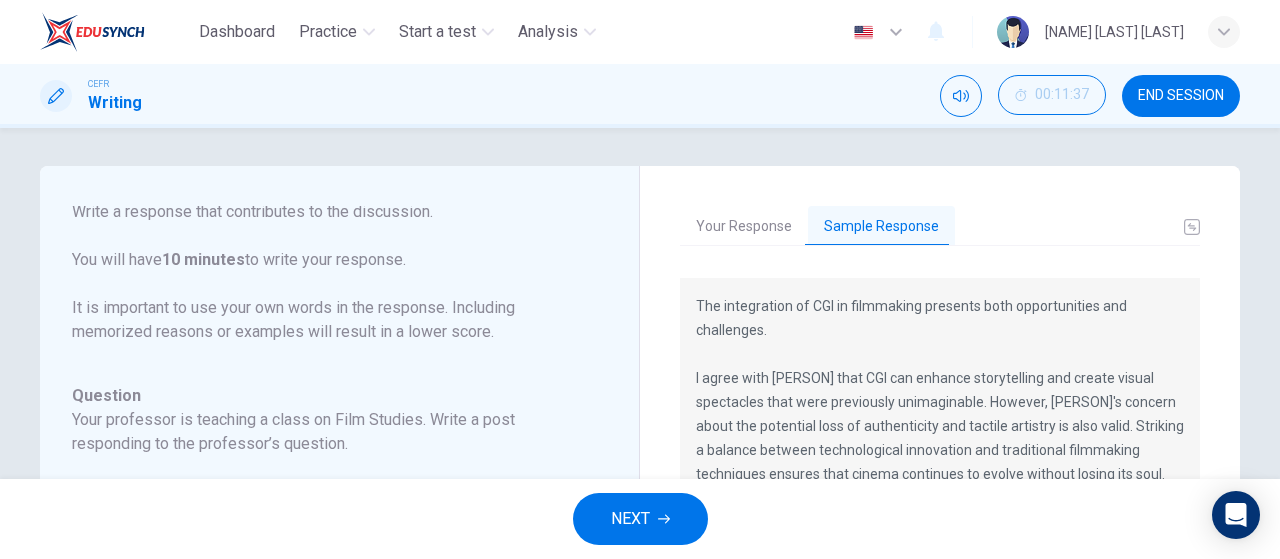 scroll, scrollTop: 174, scrollLeft: 0, axis: vertical 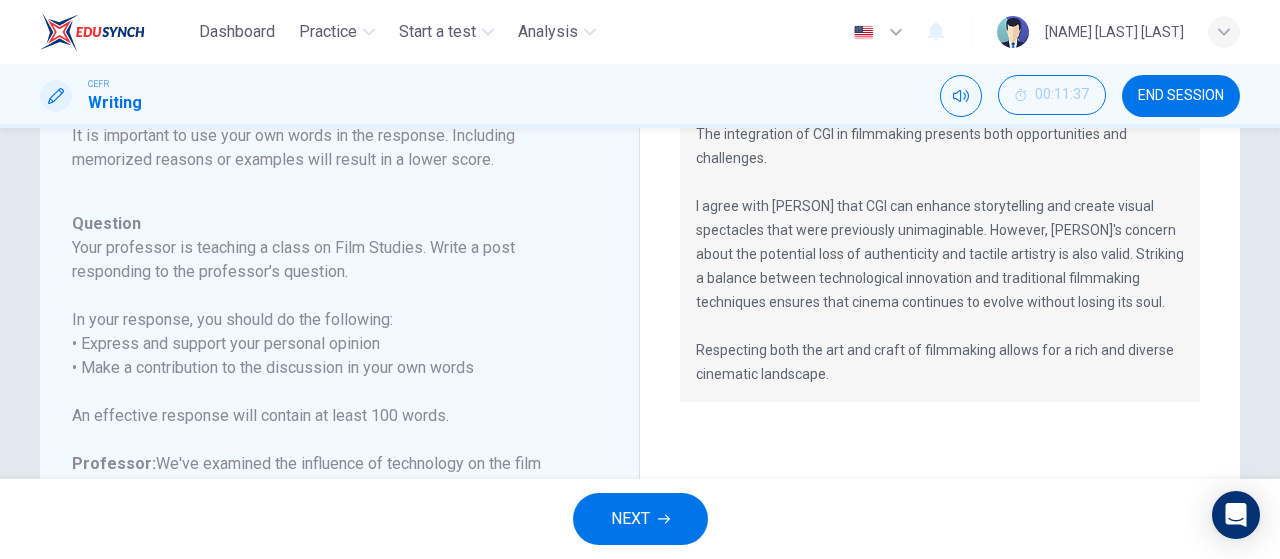 drag, startPoint x: 960, startPoint y: 249, endPoint x: 1008, endPoint y: 250, distance: 48.010414 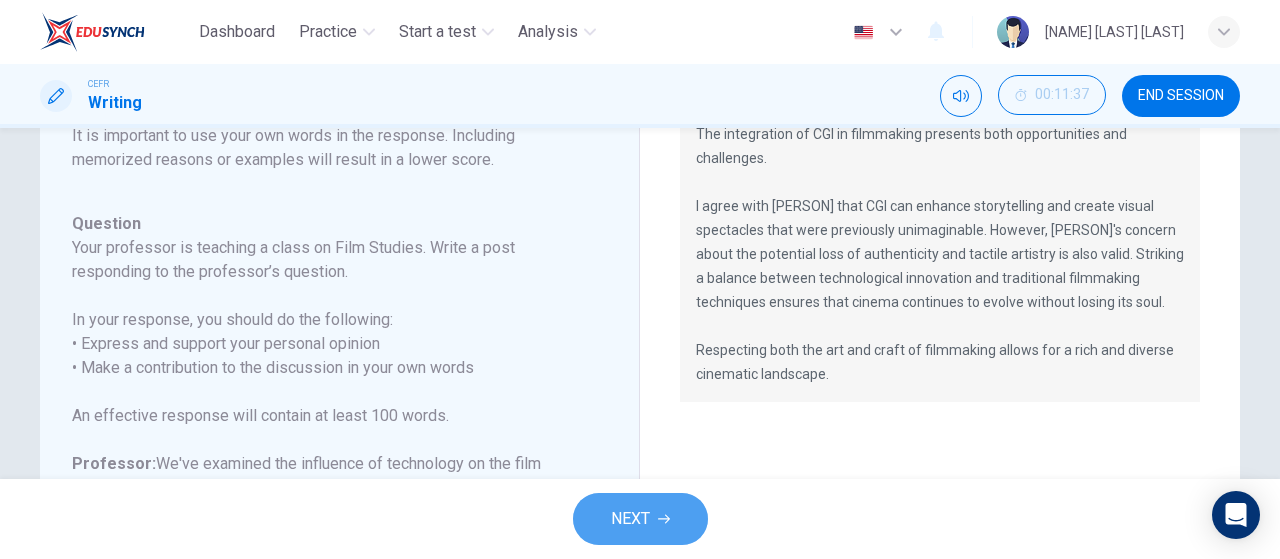 click on "NEXT" at bounding box center [630, 519] 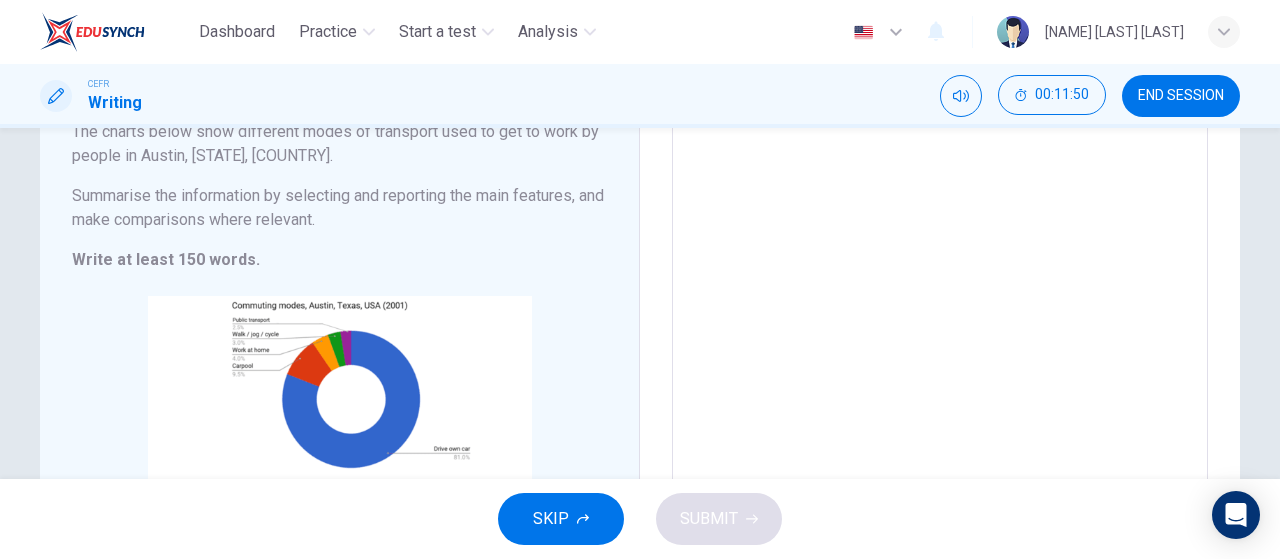 scroll, scrollTop: 185, scrollLeft: 0, axis: vertical 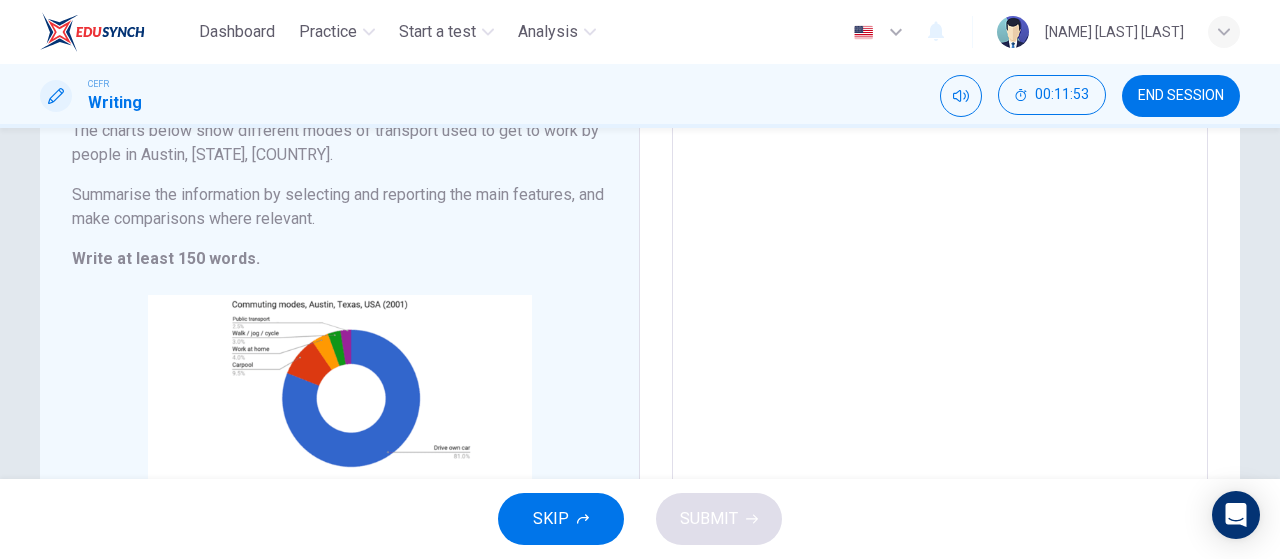 drag, startPoint x: 70, startPoint y: 193, endPoint x: 354, endPoint y: 218, distance: 285.09824 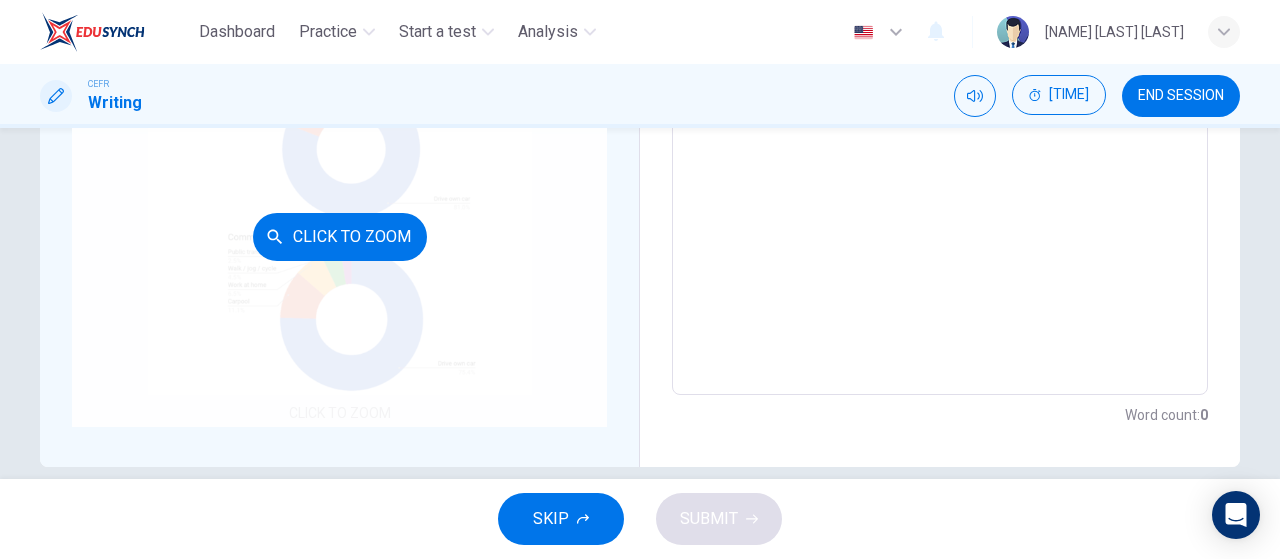 scroll, scrollTop: 431, scrollLeft: 0, axis: vertical 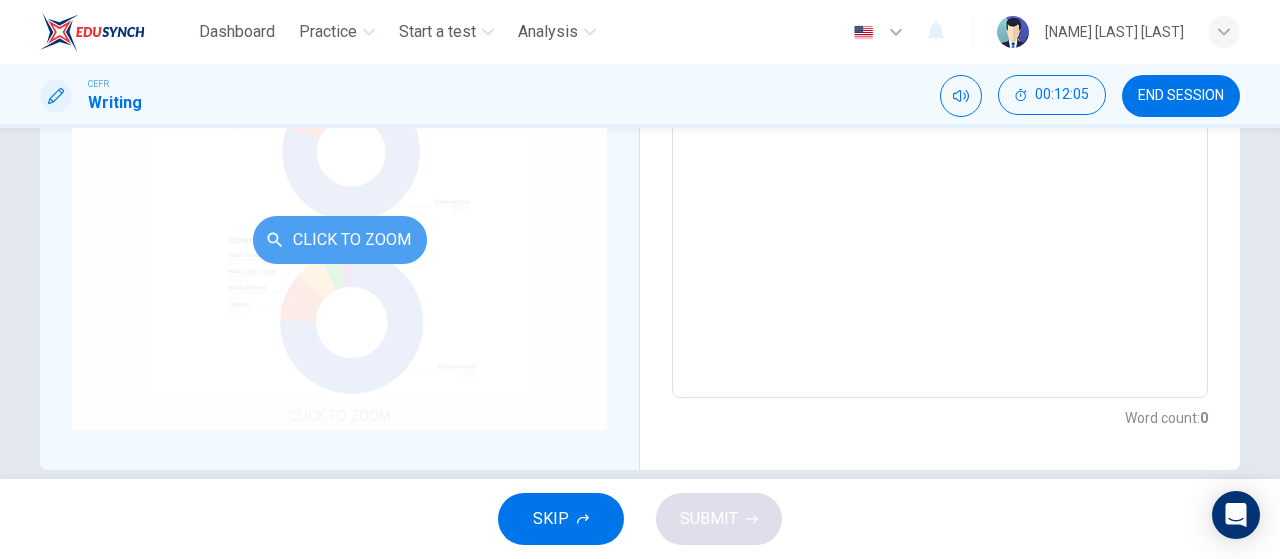 click on "Click to Zoom" at bounding box center [340, 240] 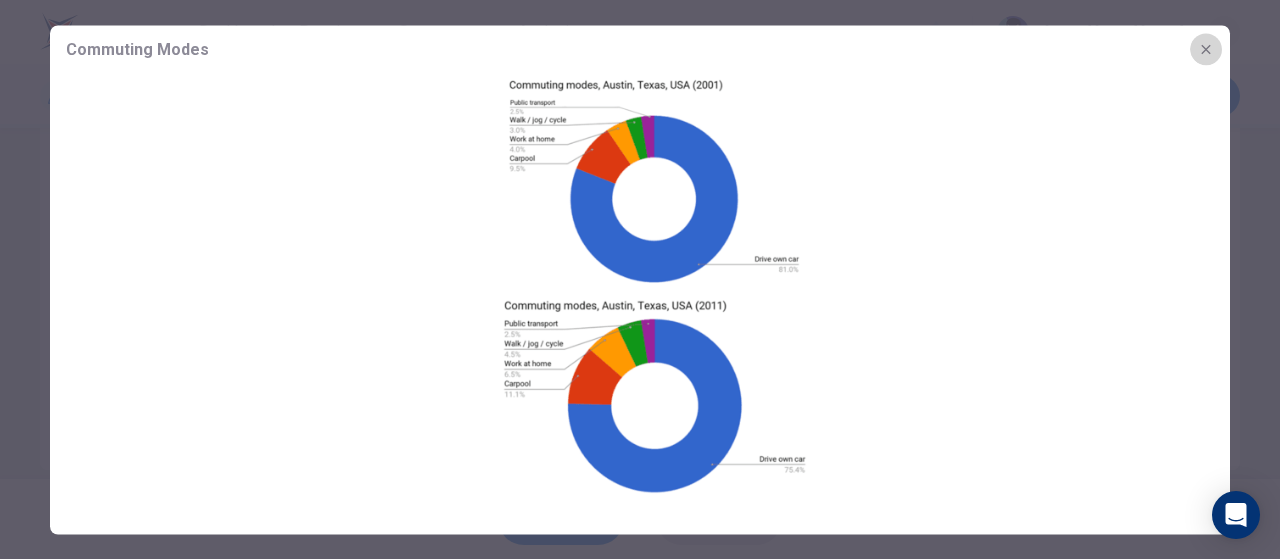 click at bounding box center (1206, 49) 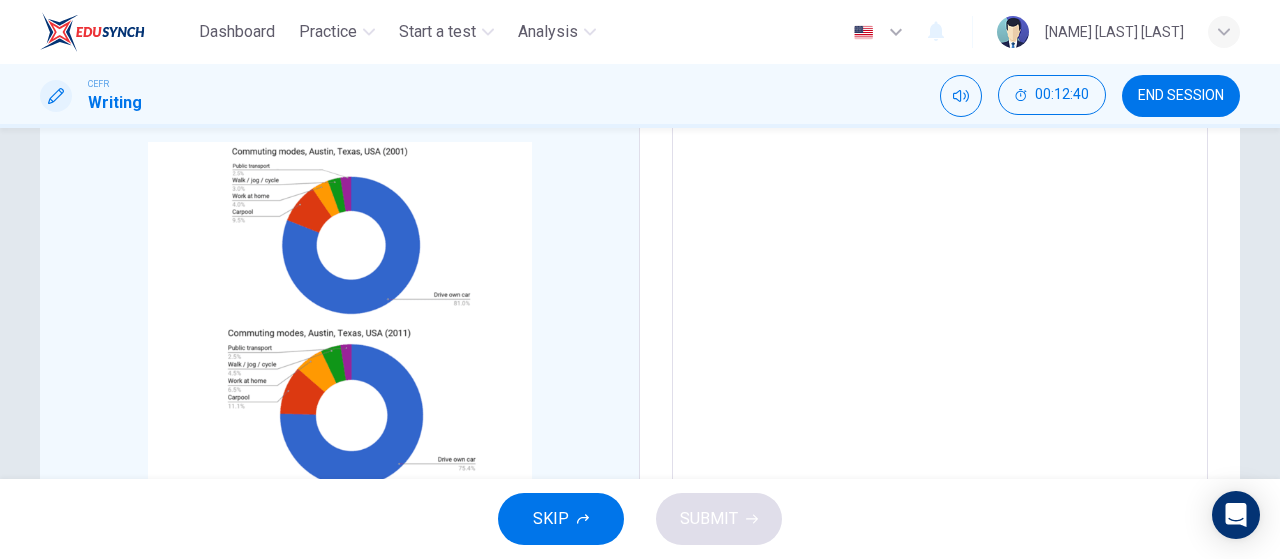 scroll, scrollTop: 366, scrollLeft: 0, axis: vertical 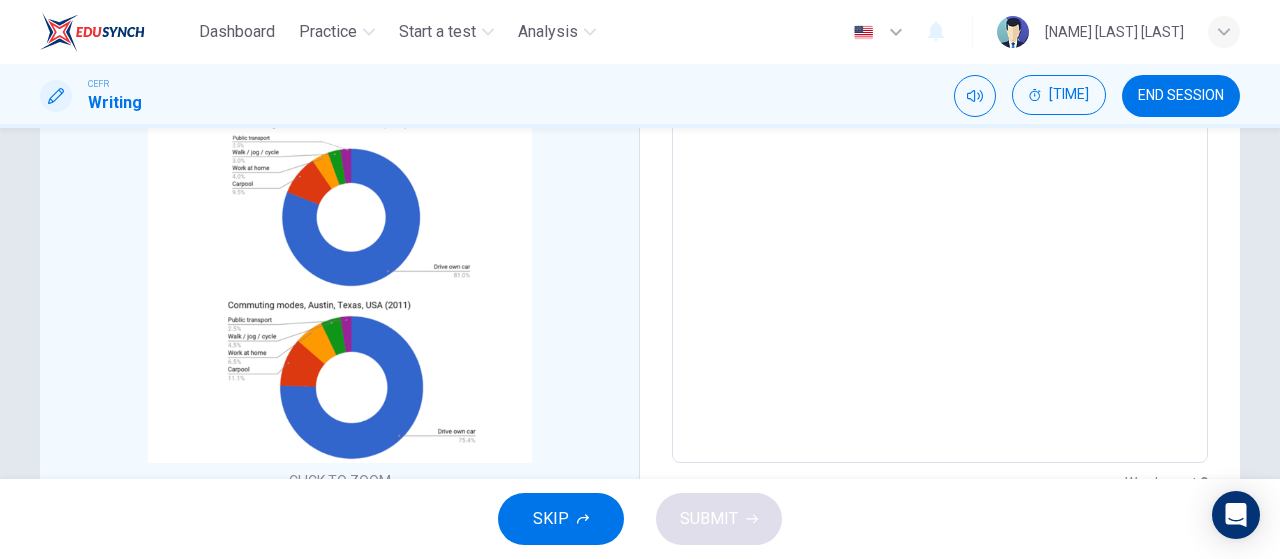 click at bounding box center (940, 168) 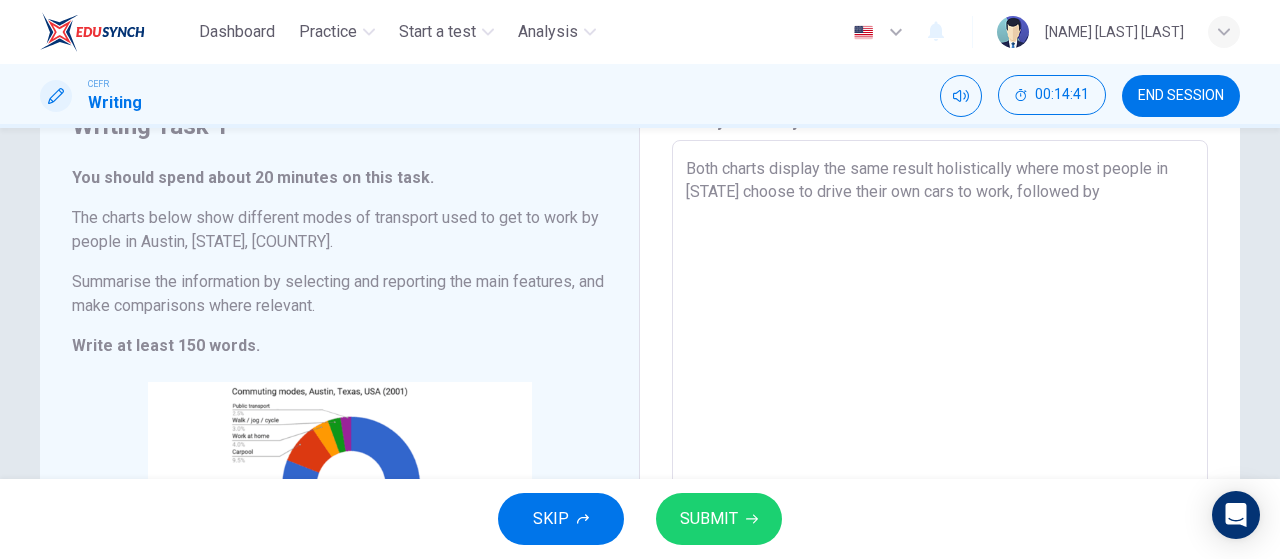 scroll, scrollTop: 80, scrollLeft: 0, axis: vertical 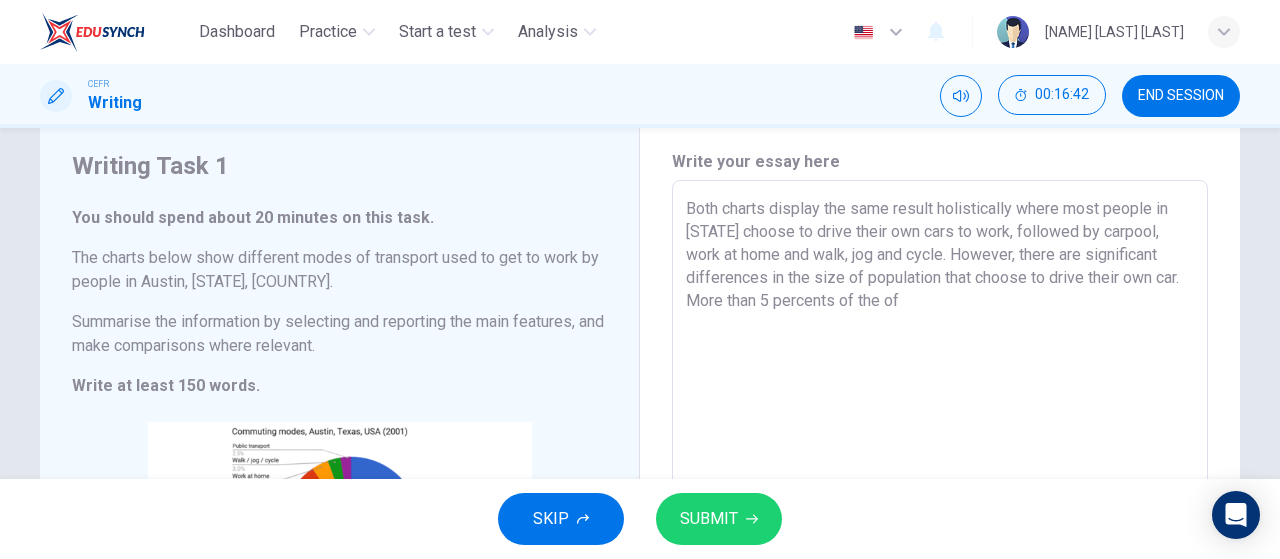 drag, startPoint x: 900, startPoint y: 301, endPoint x: 880, endPoint y: 300, distance: 20.024984 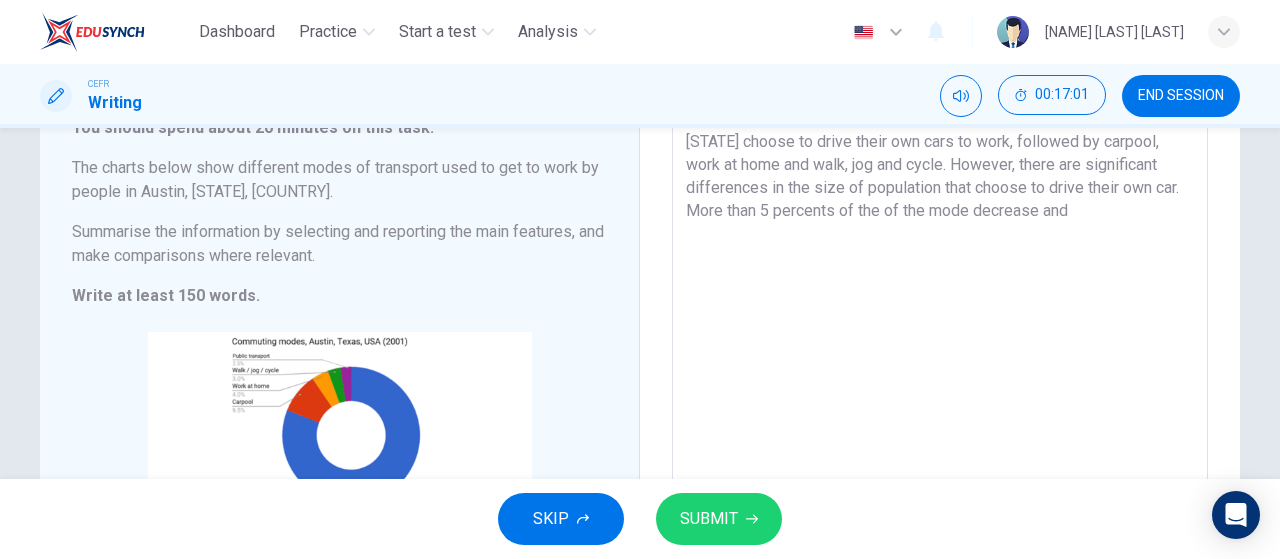 scroll, scrollTop: 152, scrollLeft: 0, axis: vertical 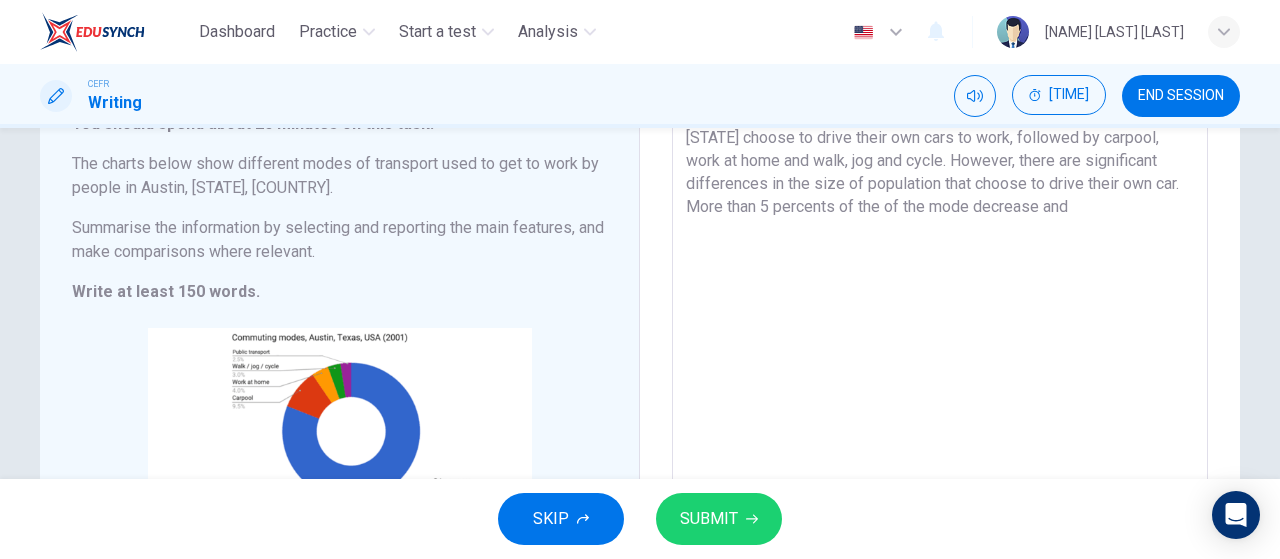 drag, startPoint x: 1076, startPoint y: 201, endPoint x: 679, endPoint y: 214, distance: 397.2128 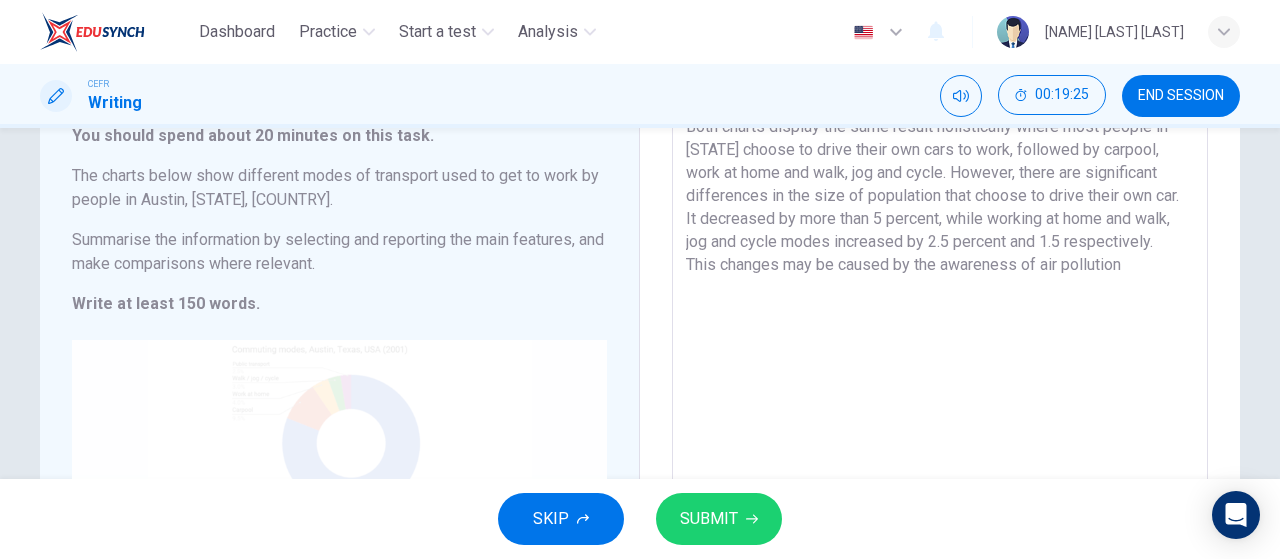 scroll, scrollTop: 134, scrollLeft: 0, axis: vertical 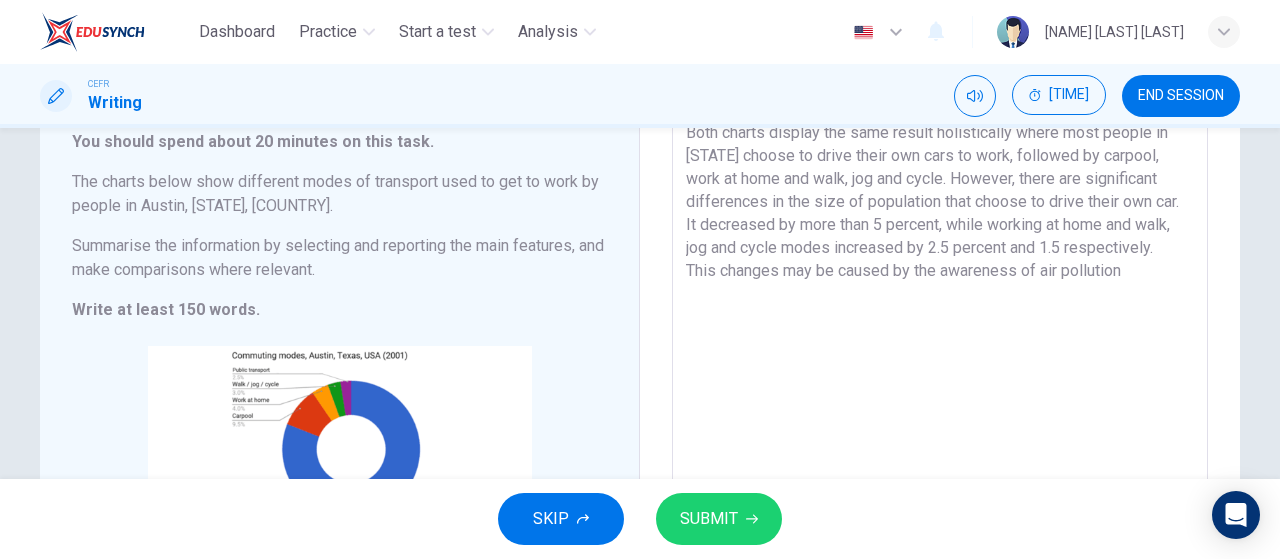drag, startPoint x: 1149, startPoint y: 271, endPoint x: 1016, endPoint y: 276, distance: 133.09395 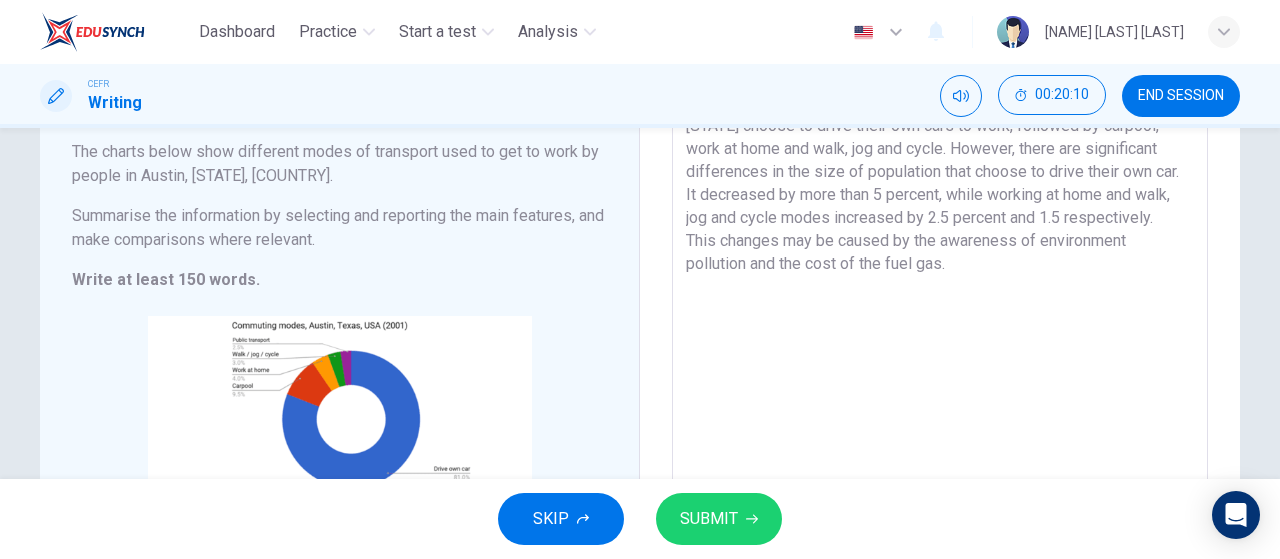 scroll, scrollTop: 118, scrollLeft: 0, axis: vertical 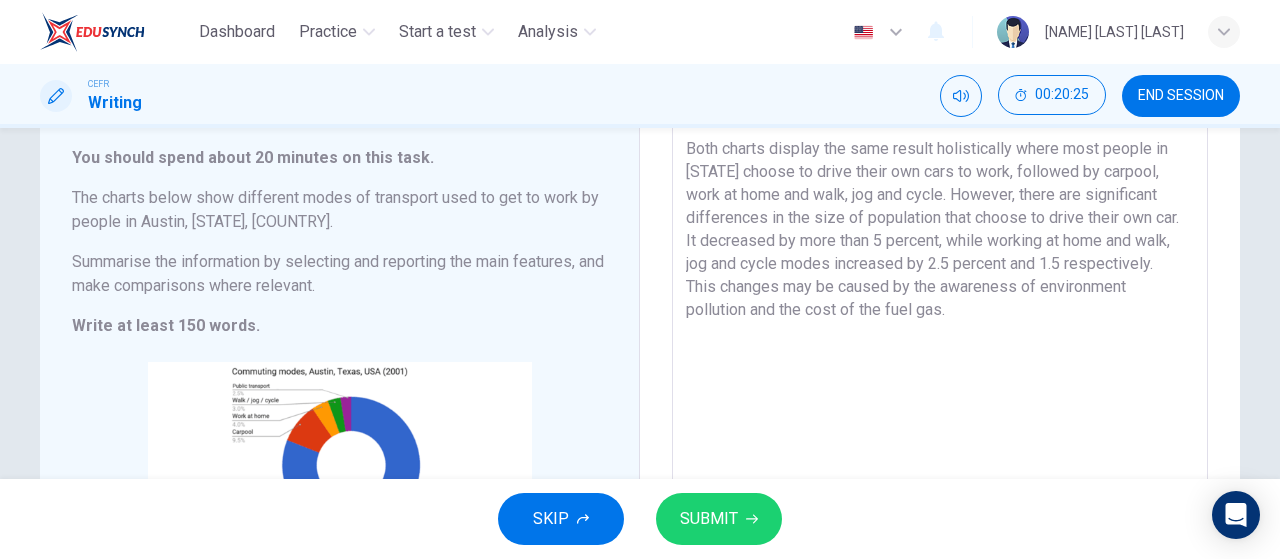 click on "Both charts display the same result holistically where most people in [STATE] choose to drive their own cars to work, followed by carpool, work at home and walk, jog and cycle. However, there are significant differences in the size of population that choose to drive their own car.  It decreased by more than 5 percent, while working at home and walk, jog and cycle modes increased by 2.5 percent and 1.5 respectively. This changes may be caused by the awareness of environment pollution and the cost of the fuel gas." at bounding box center [940, 416] 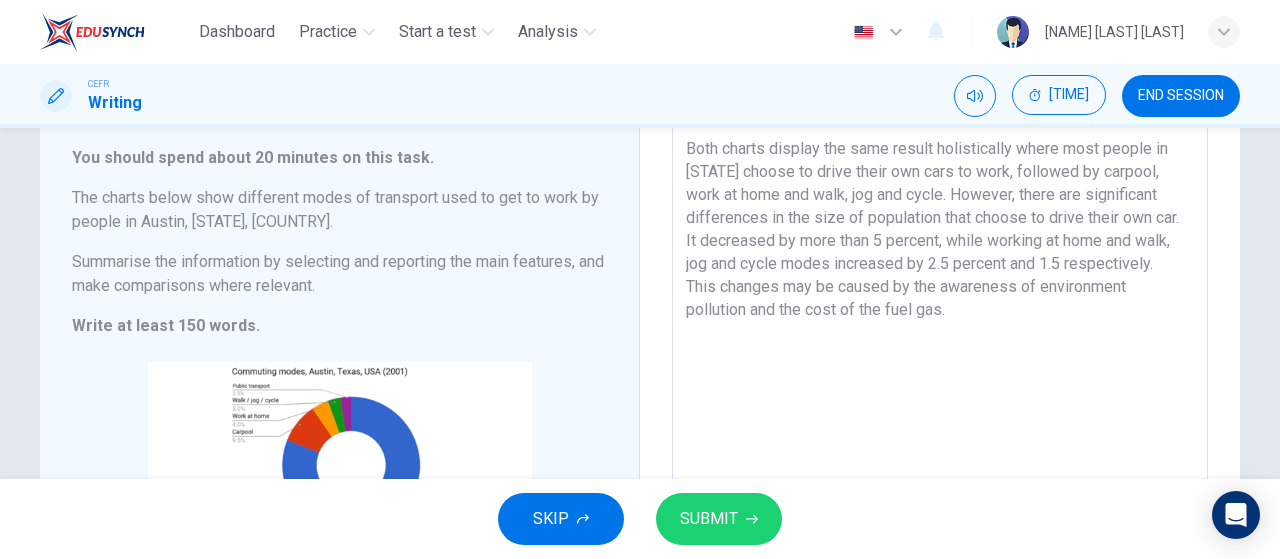 click on "Both charts display the same result holistically where most people in [STATE] choose to drive their own cars to work, followed by carpool, work at home and walk, jog and cycle. However, there are significant differences in the size of population that choose to drive their own car.  It decreased by more than 5 percent, while working at home and walk, jog and cycle modes increased by 2.5 percent and 1.5 respectively. This changes may be caused by the awareness of environment pollution and the cost of the fuel gas." at bounding box center (940, 416) 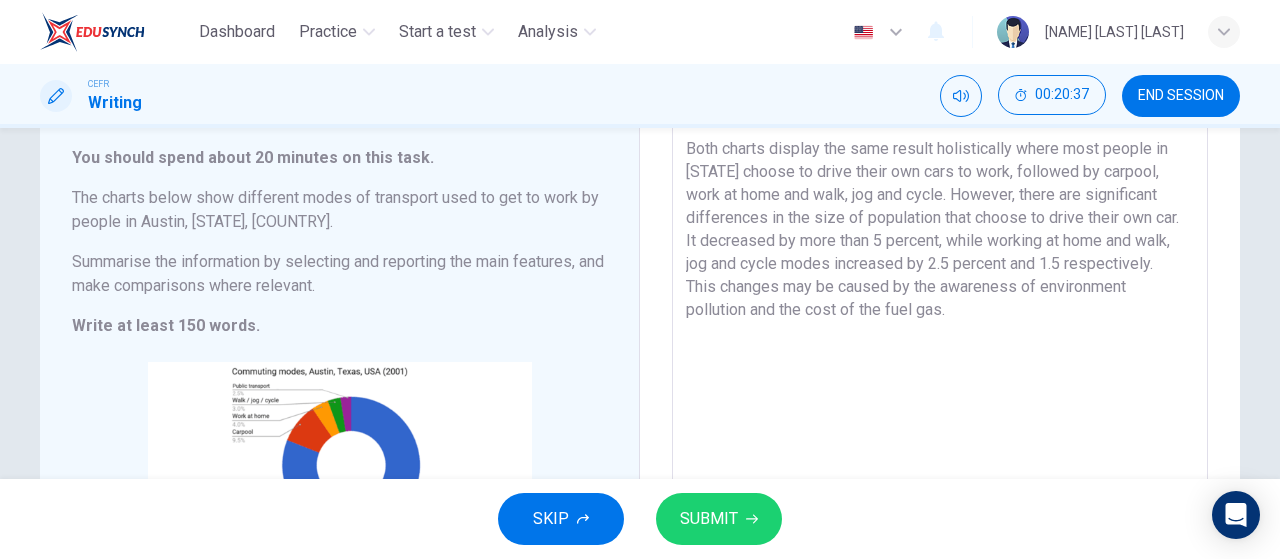 click on "Both charts display the same result holistically where most people in [STATE] choose to drive their own cars to work, followed by carpool, work at home and walk, jog and cycle. However, there are significant differences in the size of population that choose to drive their own car.  It decreased by more than 5 percent, while working at home and walk, jog and cycle modes increased by 2.5 percent and 1.5 respectively. This changes may be caused by the awareness of environment pollution and the cost of the fuel gas." at bounding box center [940, 416] 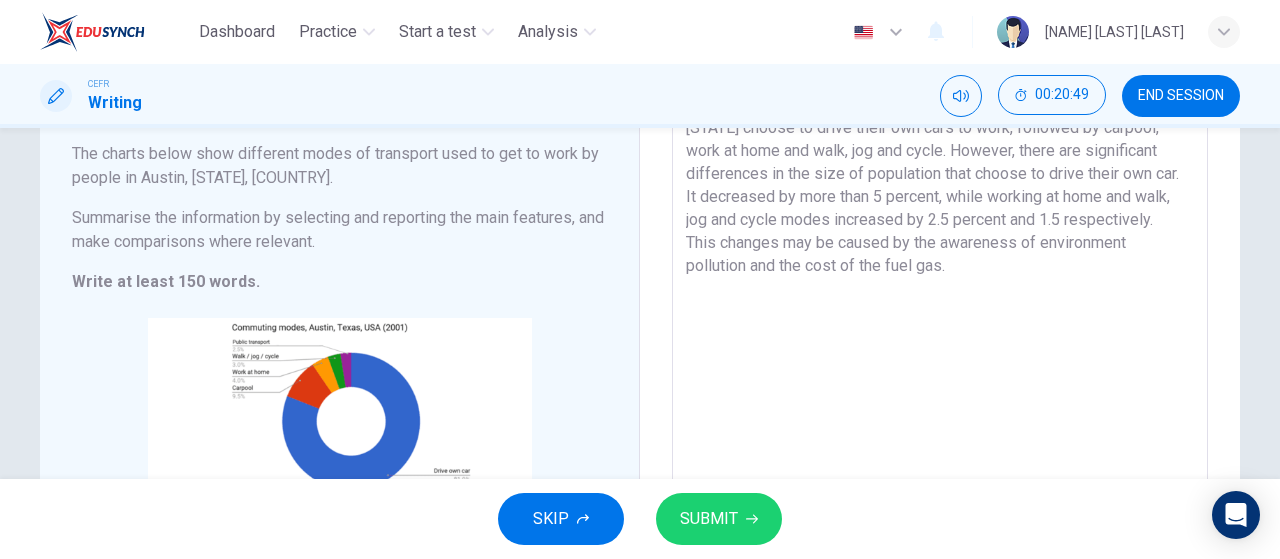 scroll, scrollTop: 162, scrollLeft: 0, axis: vertical 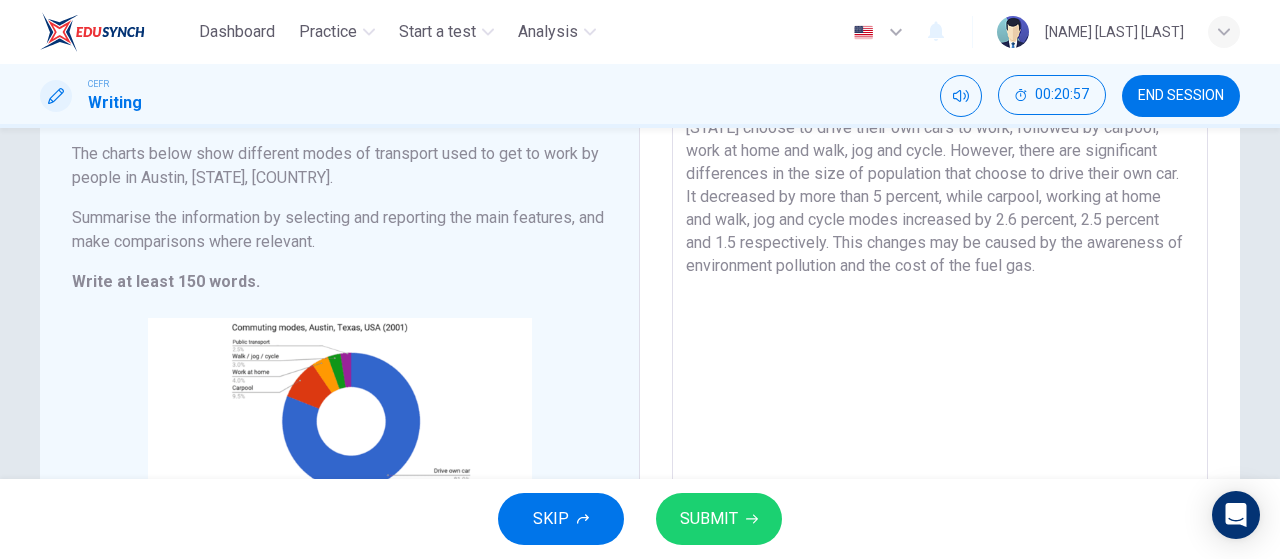 click on "Both charts display the same result holistically where most people in [STATE] choose to drive their own cars to work, followed by carpool, work at home and walk, jog and cycle. However, there are significant differences in the size of population that choose to drive their own car.  It decreased by more than 5 percent, while carpool, working at home and walk, jog and cycle modes increased by 2.6 percent, 2.5 percent and 1.5 respectively. This changes may be caused by the awareness of environment pollution and the cost of the fuel gas." at bounding box center (940, 372) 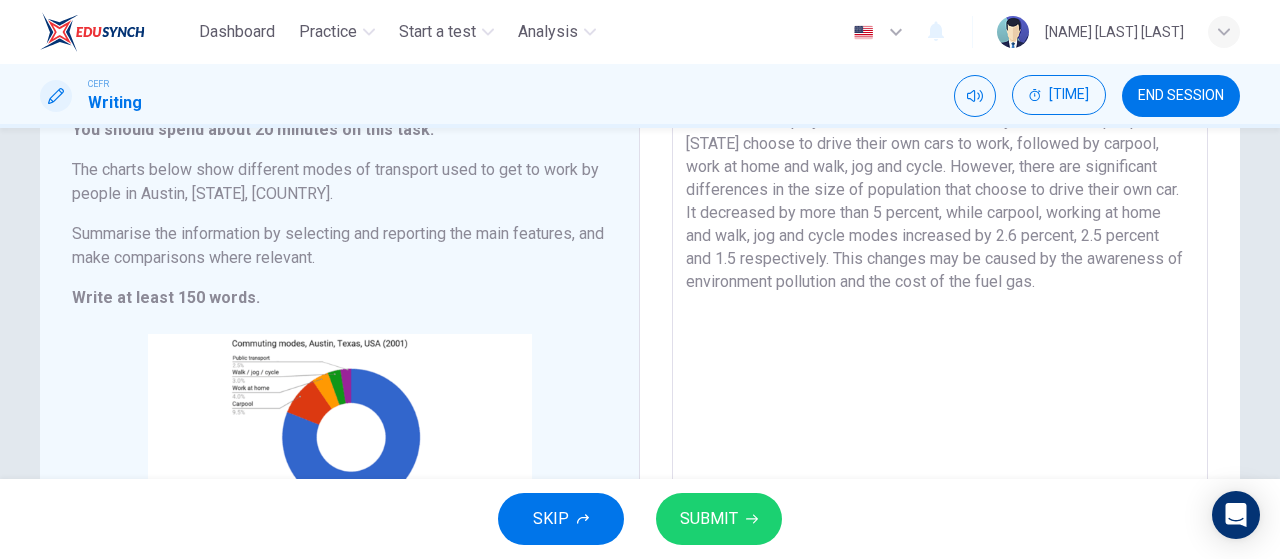 scroll, scrollTop: 147, scrollLeft: 0, axis: vertical 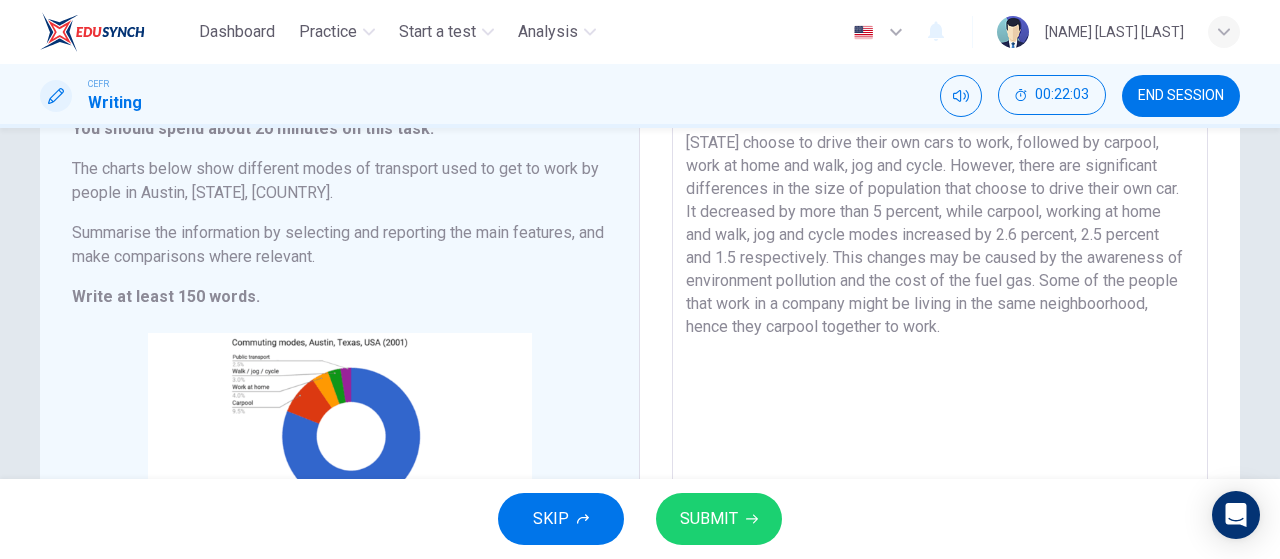 type on "Both charts display the same result holistically where most people in [STATE] choose to drive their own cars to work, followed by carpool, work at home and walk, jog and cycle. However, there are significant differences in the size of population that choose to drive their own car.  It decreased by more than 5 percent, while carpool, working at home and walk, jog and cycle modes increased by 2.6 percent, 2.5 percent and 1.5 respectively. This changes may be caused by the awareness of environment pollution and the cost of the fuel gas. Some of the people that work in a company might be living in the same neighboorhood, hence they carpool together to work." 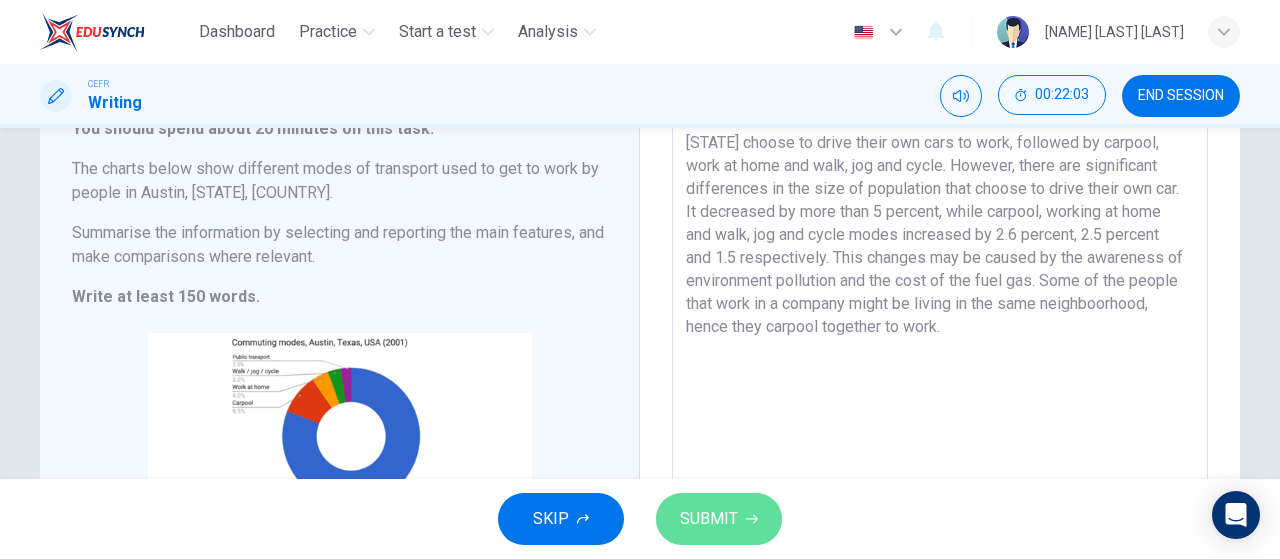 click on "SUBMIT" at bounding box center (719, 519) 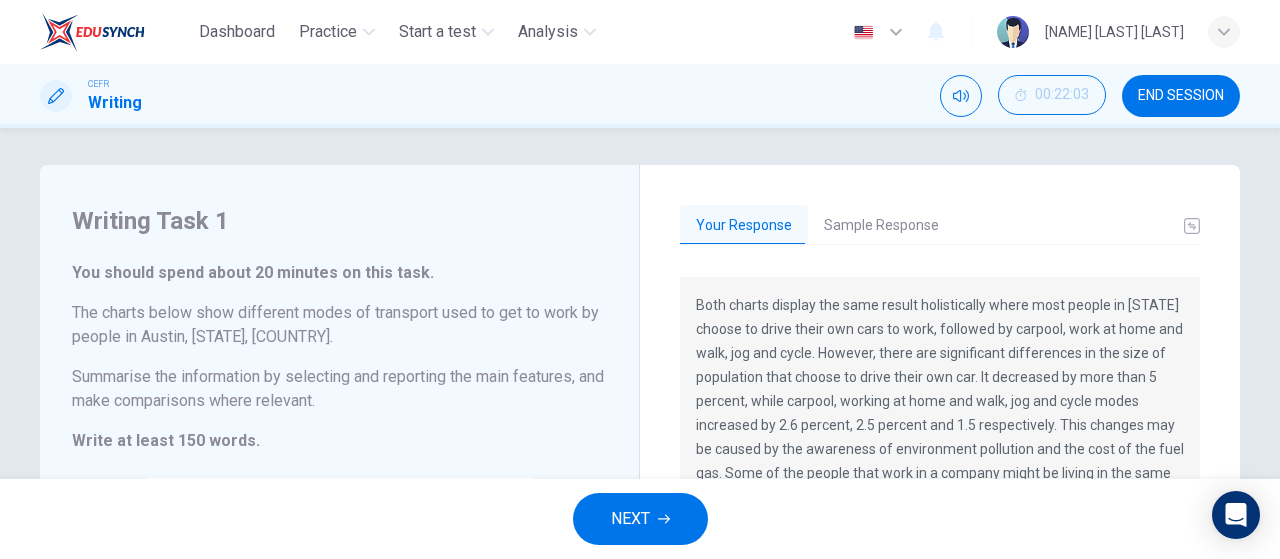 scroll, scrollTop: 1, scrollLeft: 0, axis: vertical 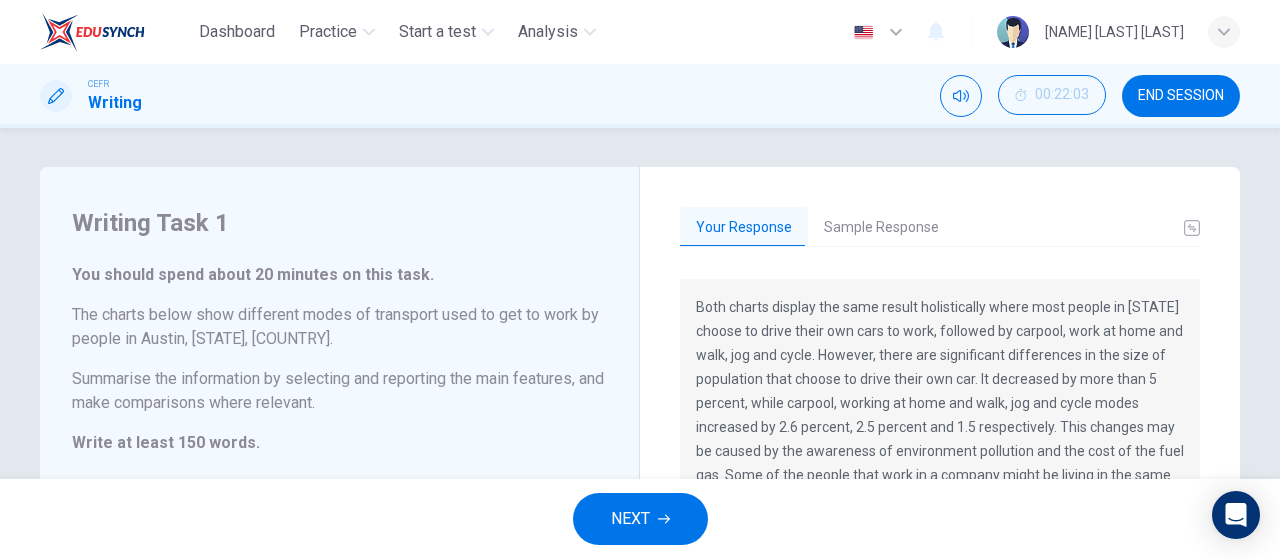 click on "Sample Response" at bounding box center [881, 228] 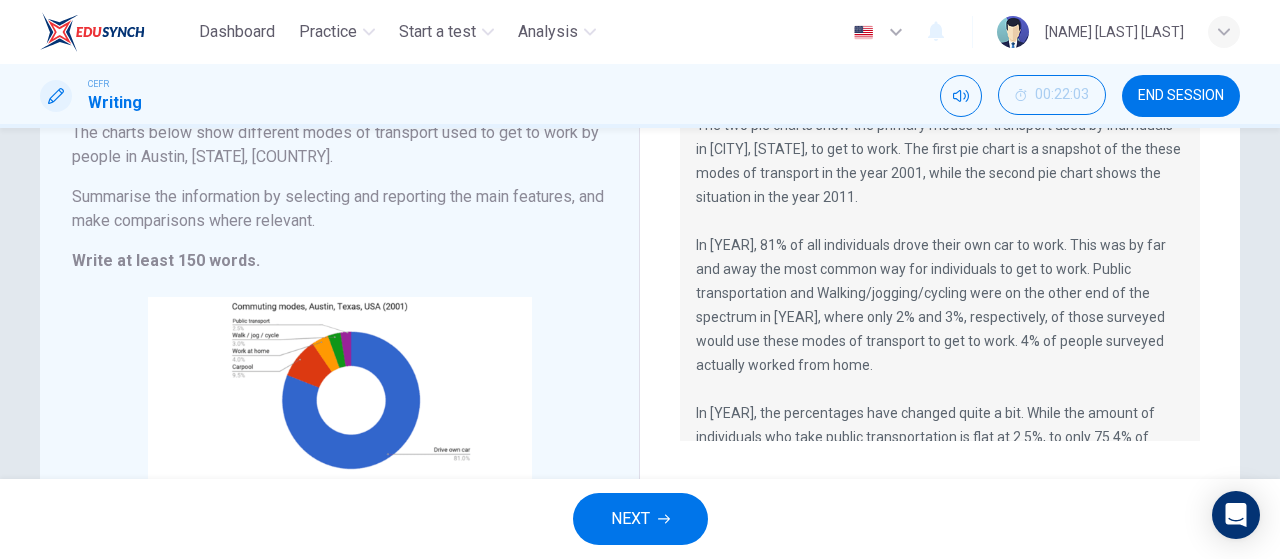 scroll, scrollTop: 184, scrollLeft: 0, axis: vertical 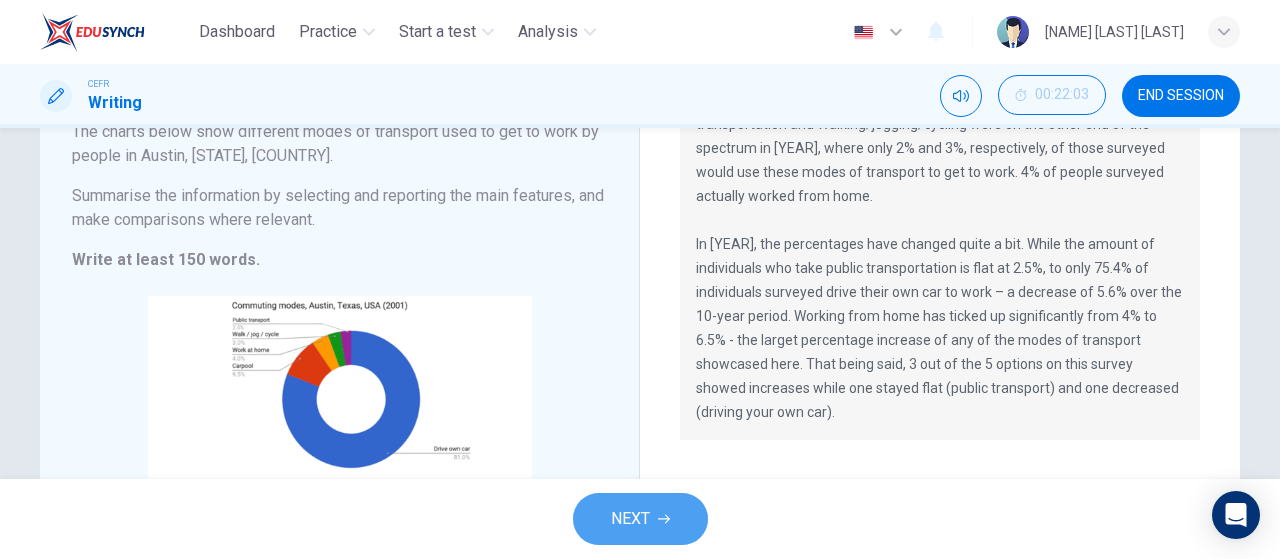 click on "NEXT" at bounding box center (640, 519) 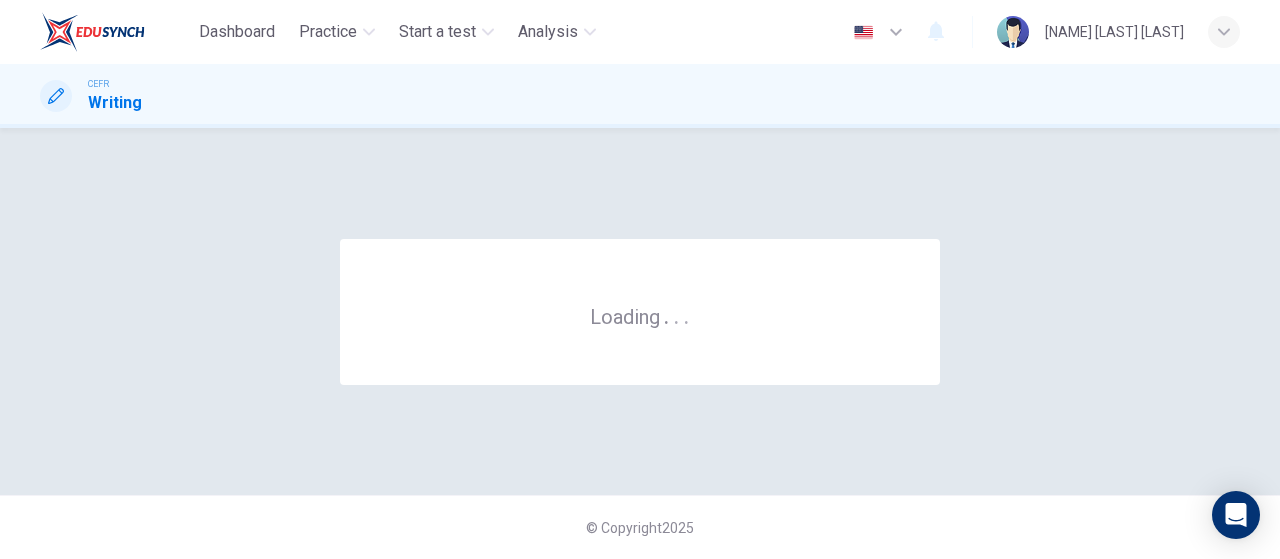 scroll, scrollTop: 0, scrollLeft: 0, axis: both 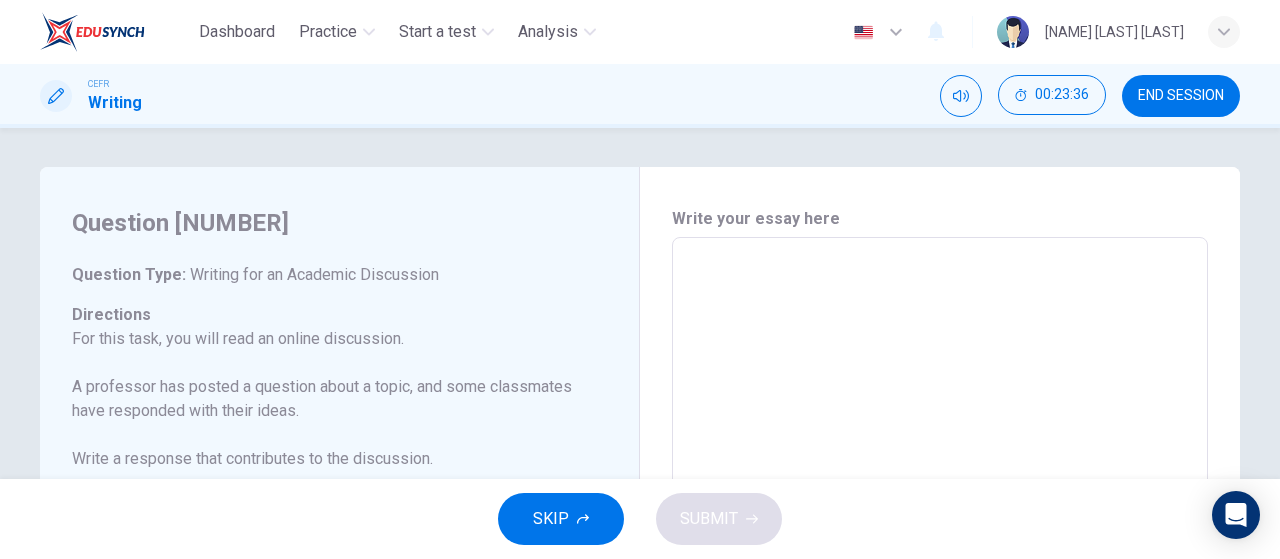 click at bounding box center (940, 571) 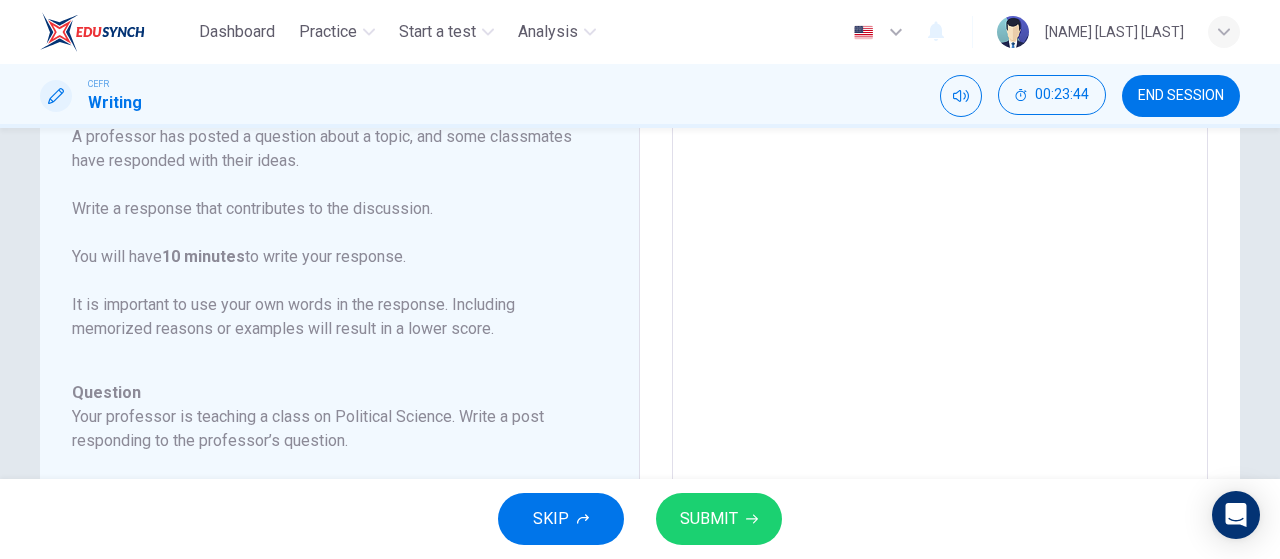 scroll, scrollTop: 252, scrollLeft: 0, axis: vertical 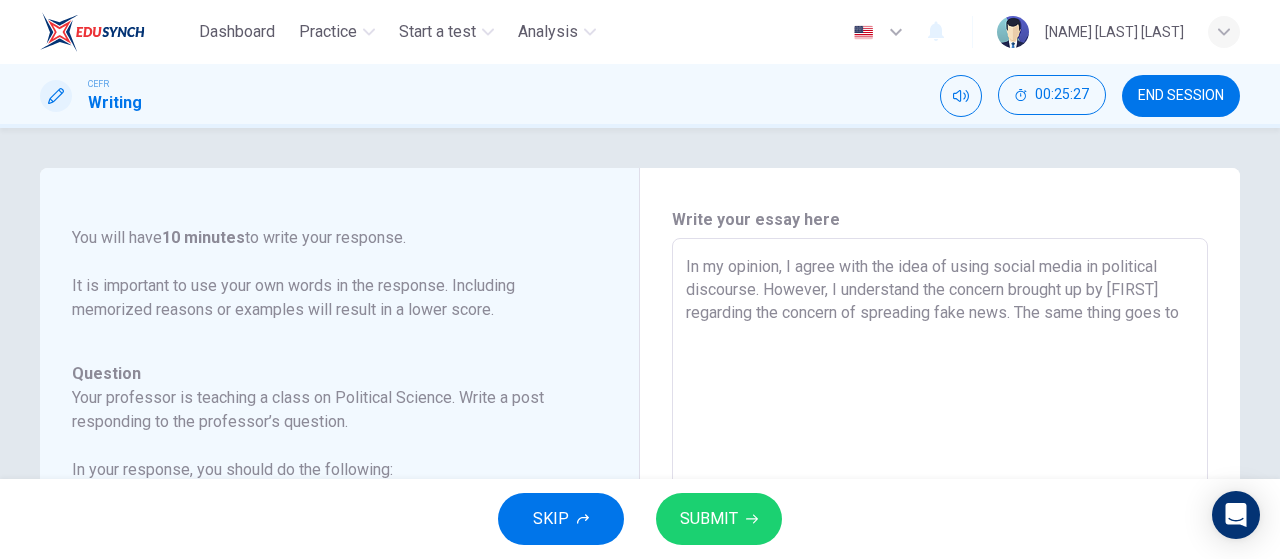 drag, startPoint x: 1005, startPoint y: 313, endPoint x: 933, endPoint y: 313, distance: 72 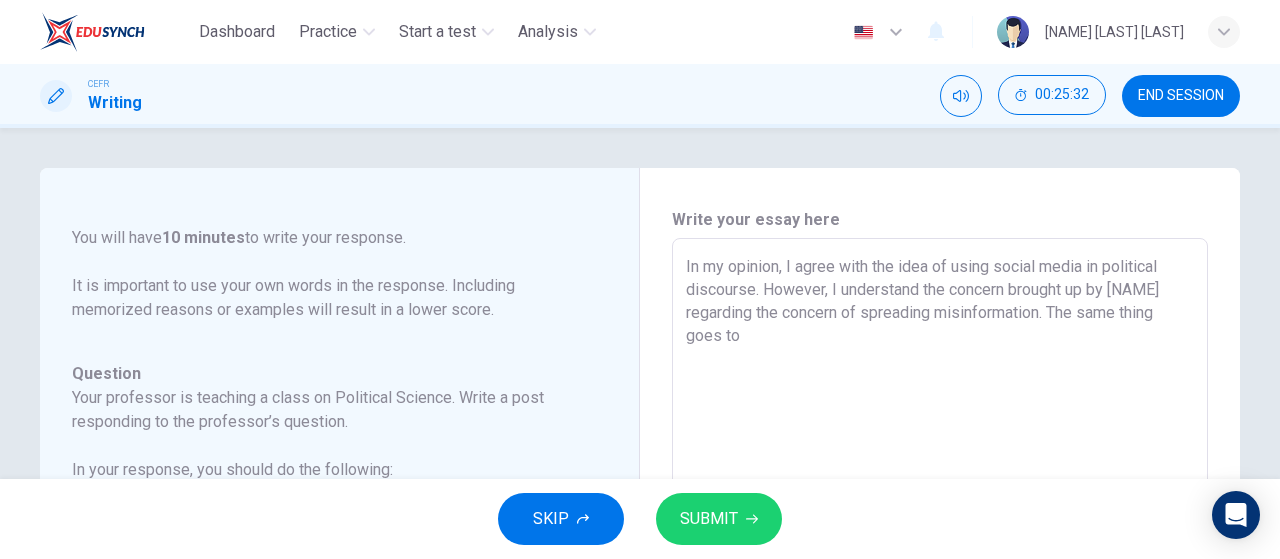 click on "In my opinion, I agree with the idea of using social media in political discourse. However, I understand the concern brought up by [NAME] regarding the concern of spreading misinformation. The same thing goes to" at bounding box center [940, 572] 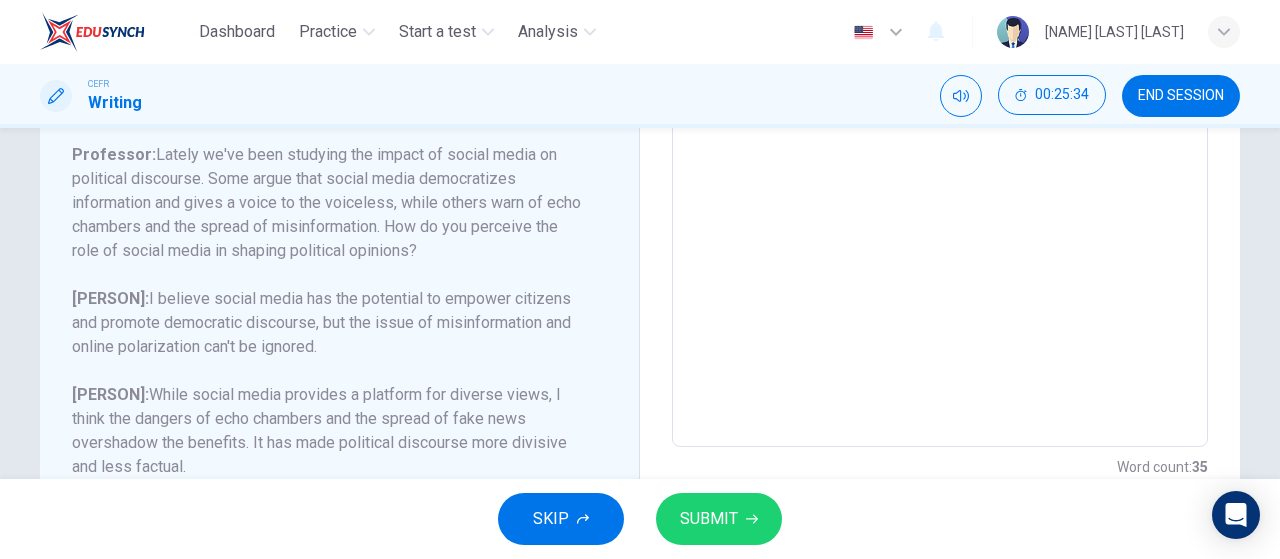 scroll, scrollTop: 502, scrollLeft: 0, axis: vertical 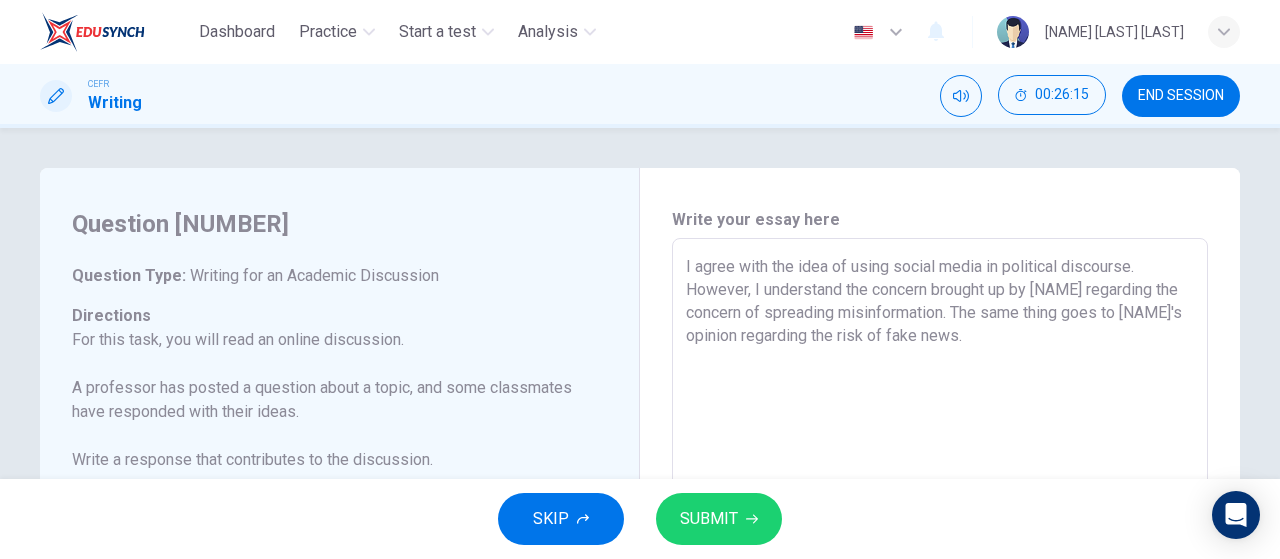 drag, startPoint x: 780, startPoint y: 267, endPoint x: 662, endPoint y: 263, distance: 118.06778 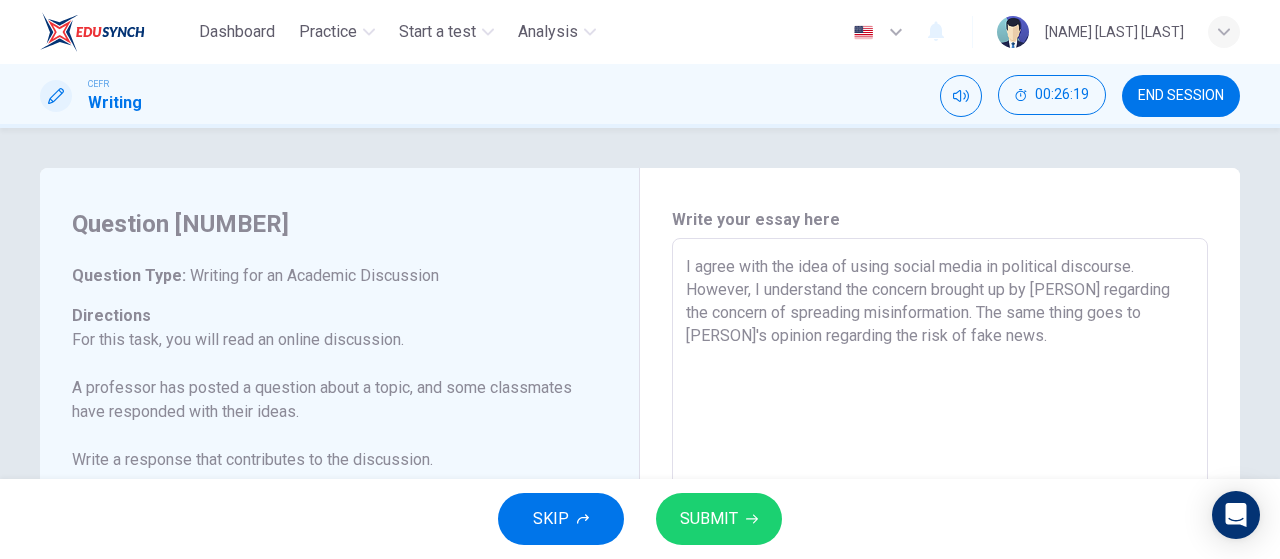 click on "I agree with the idea of using social media in political discourse. However, I understand the concern brought up by [PERSON] regarding the concern of spreading misinformation. The same thing goes to [PERSON]'s opinion regarding the risk of fake news." at bounding box center (940, 572) 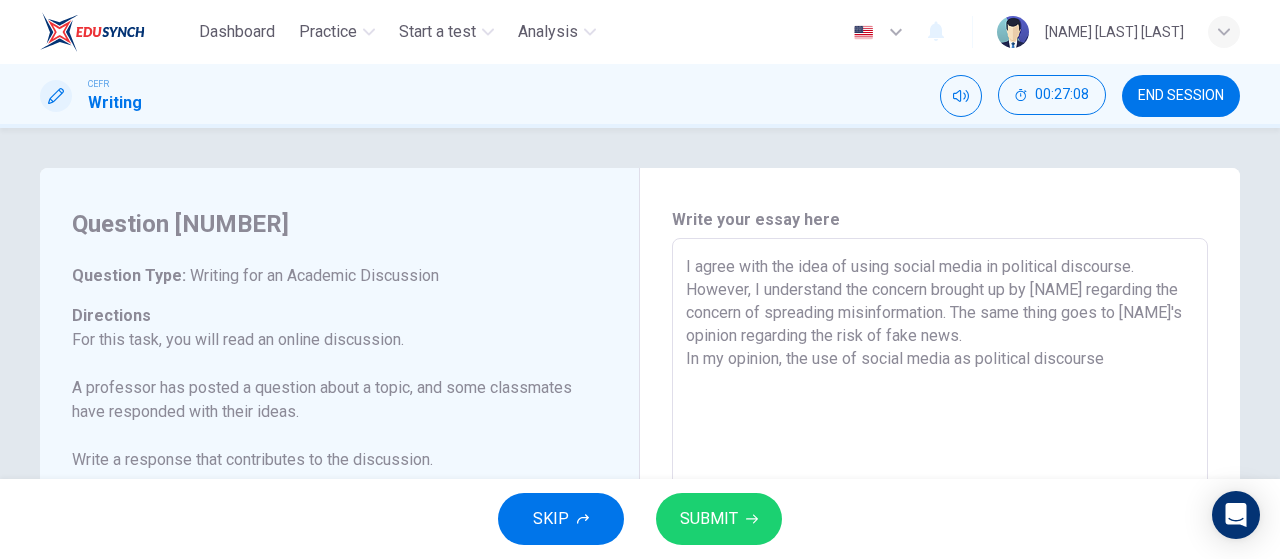 drag, startPoint x: 970, startPoint y: 357, endPoint x: 785, endPoint y: 353, distance: 185.04324 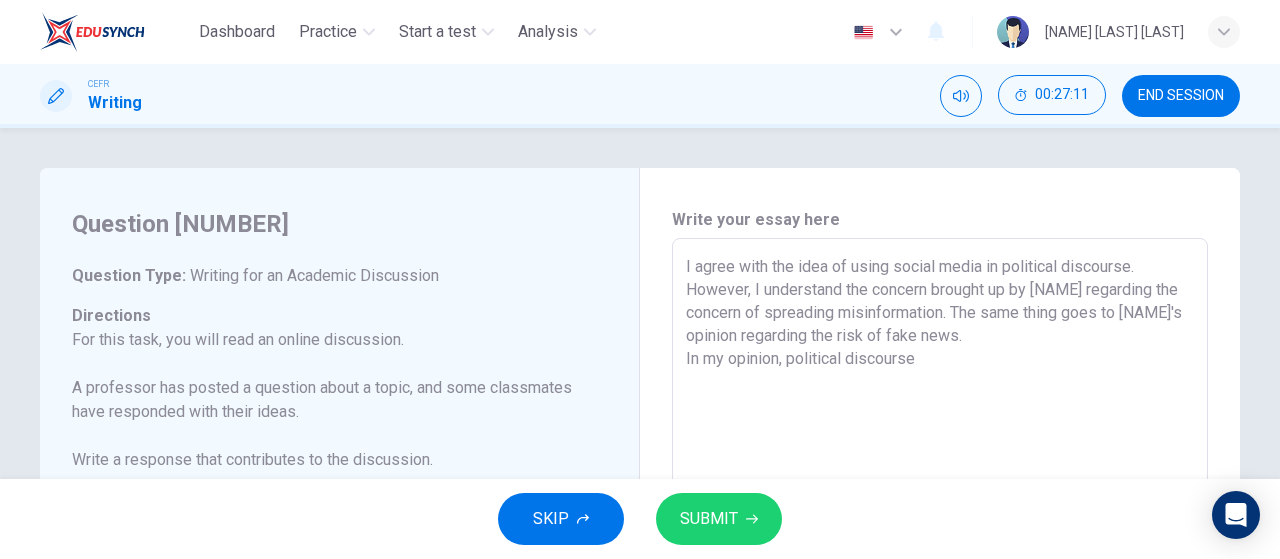 click on "I agree with the idea of using social media in political discourse. However, I understand the concern brought up by [NAME] regarding the concern of spreading misinformation. The same thing goes to [NAME]'s opinion regarding the risk of fake news.
In my opinion, political discourse" at bounding box center [940, 572] 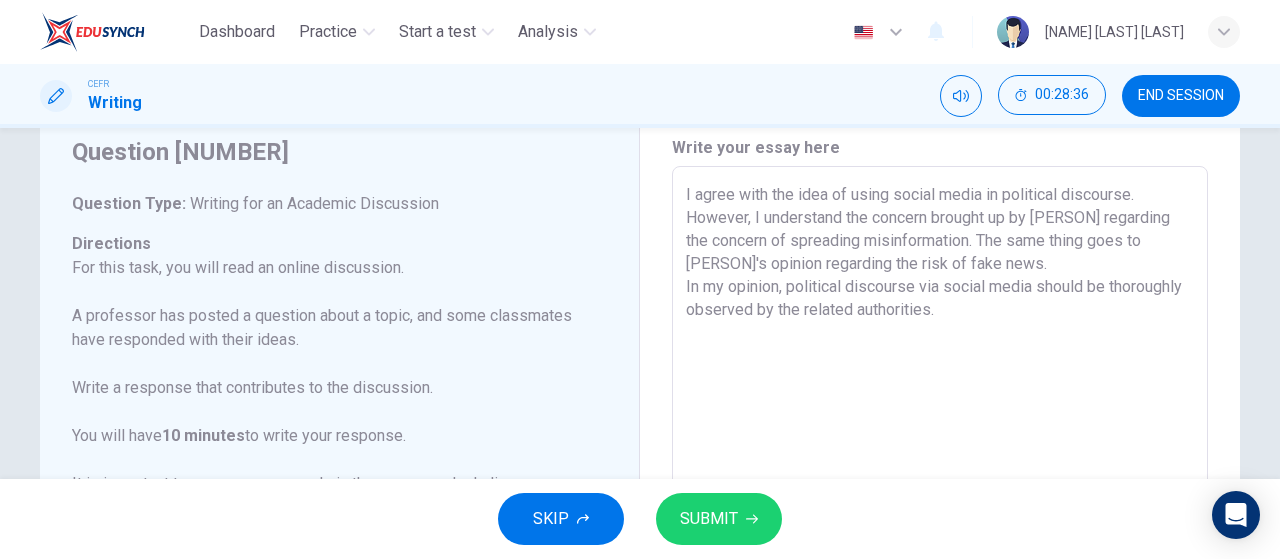 scroll, scrollTop: 57, scrollLeft: 0, axis: vertical 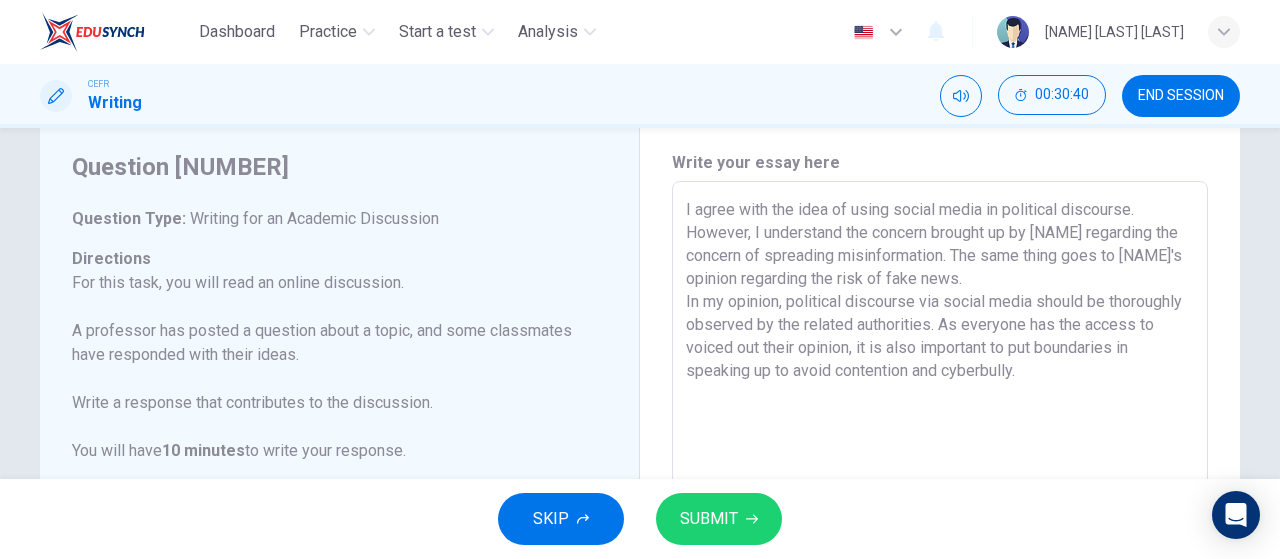 type on "I agree with the idea of using social media in political discourse. However, I understand the concern brought up by [NAME] regarding the concern of spreading misinformation. The same thing goes to [NAME]'s opinion regarding the risk of fake news.
In my opinion, political discourse via social media should be thoroughly observed by the related authorities. As everyone has the access to voiced out their opinion, it is also important to put boundaries in speaking up to avoid contention and cyberbully." 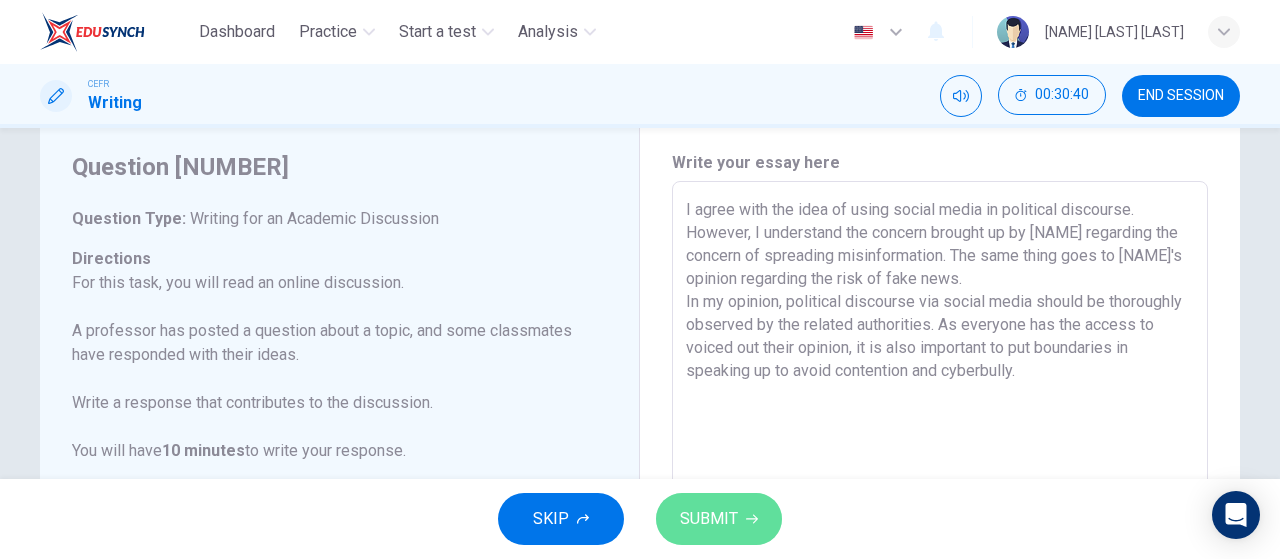 click on "SUBMIT" at bounding box center (719, 519) 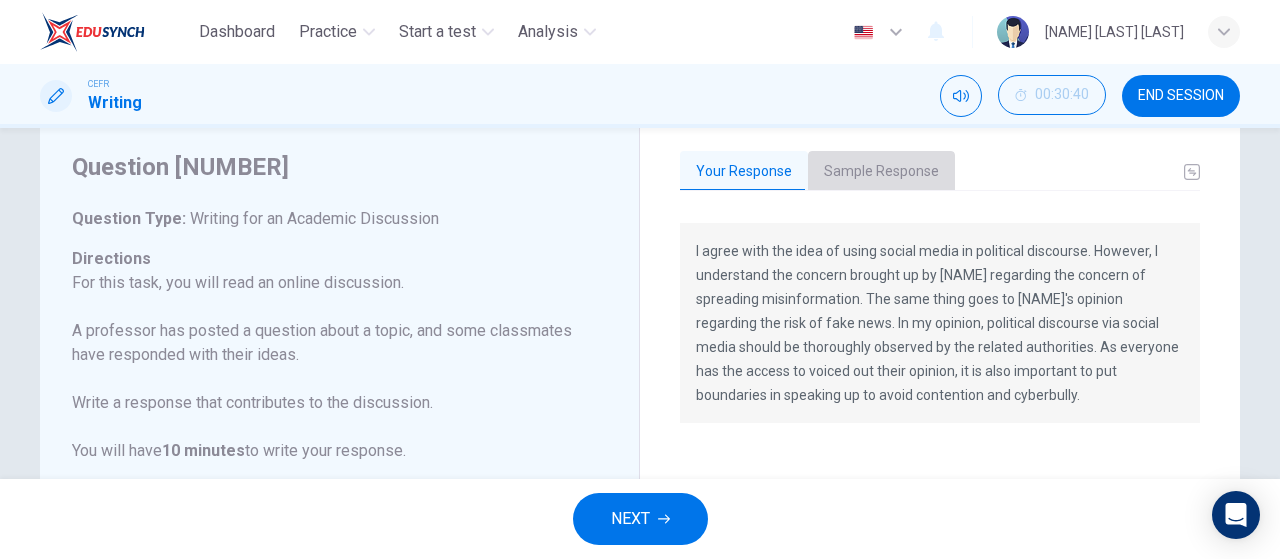 click on "Sample Response" at bounding box center (881, 172) 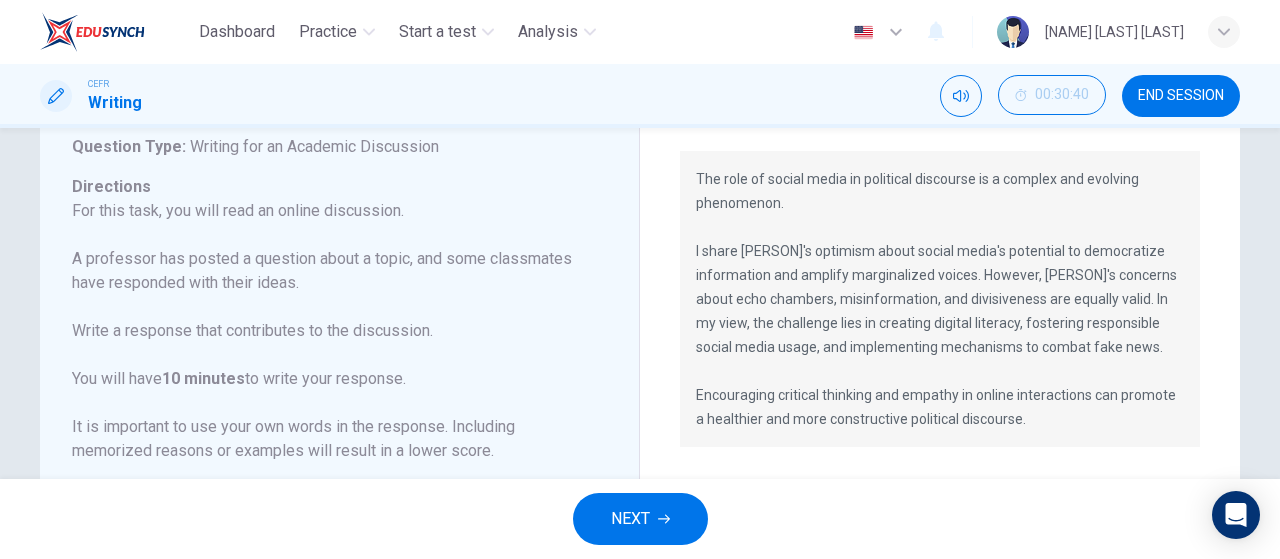 scroll, scrollTop: 127, scrollLeft: 0, axis: vertical 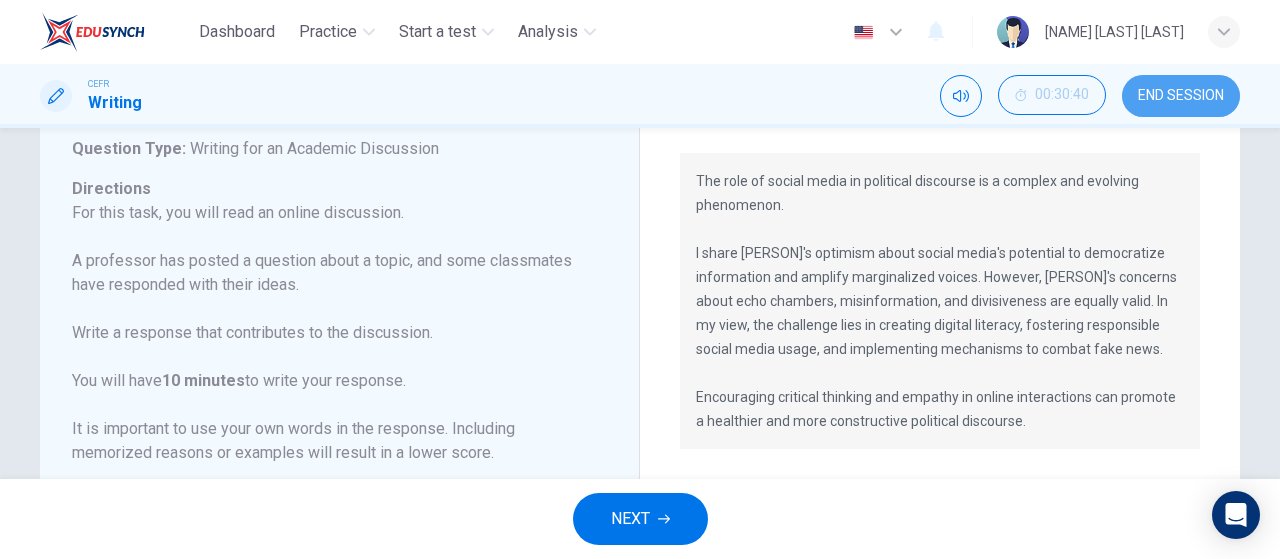 click on "END SESSION" at bounding box center [1181, 96] 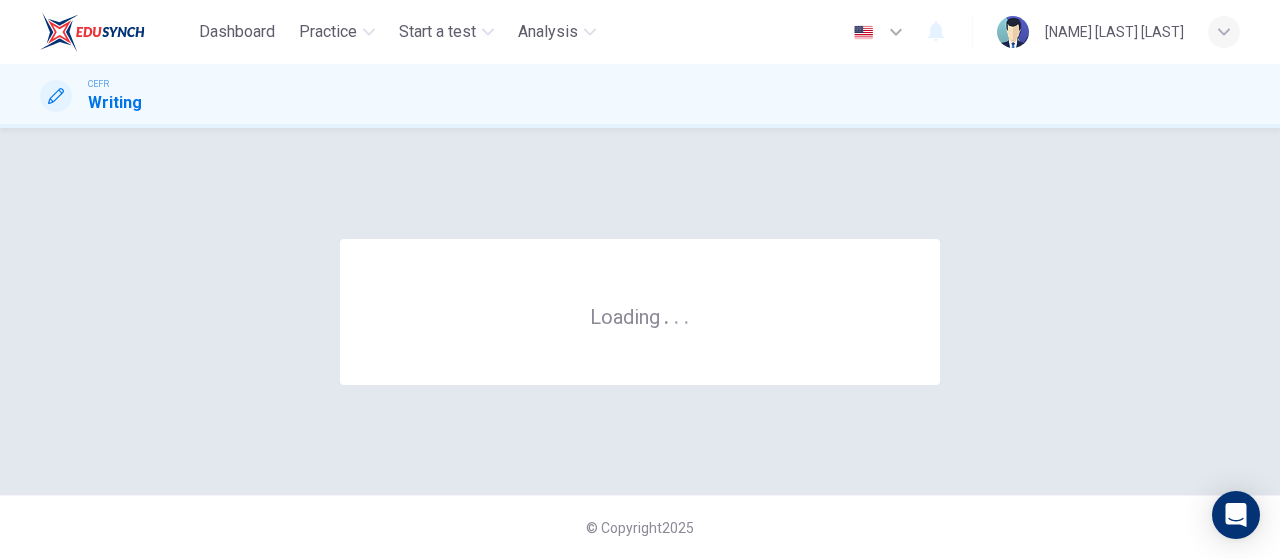 scroll, scrollTop: 0, scrollLeft: 0, axis: both 